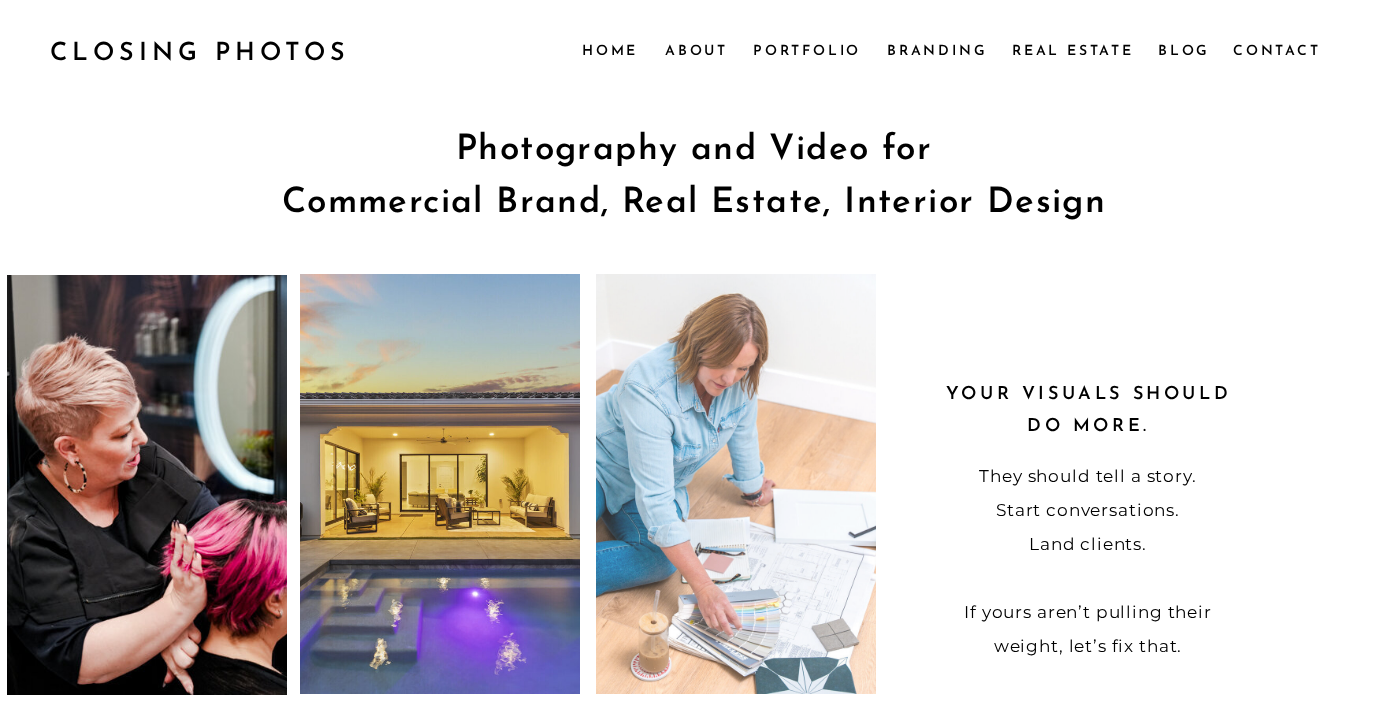scroll, scrollTop: 0, scrollLeft: 0, axis: both 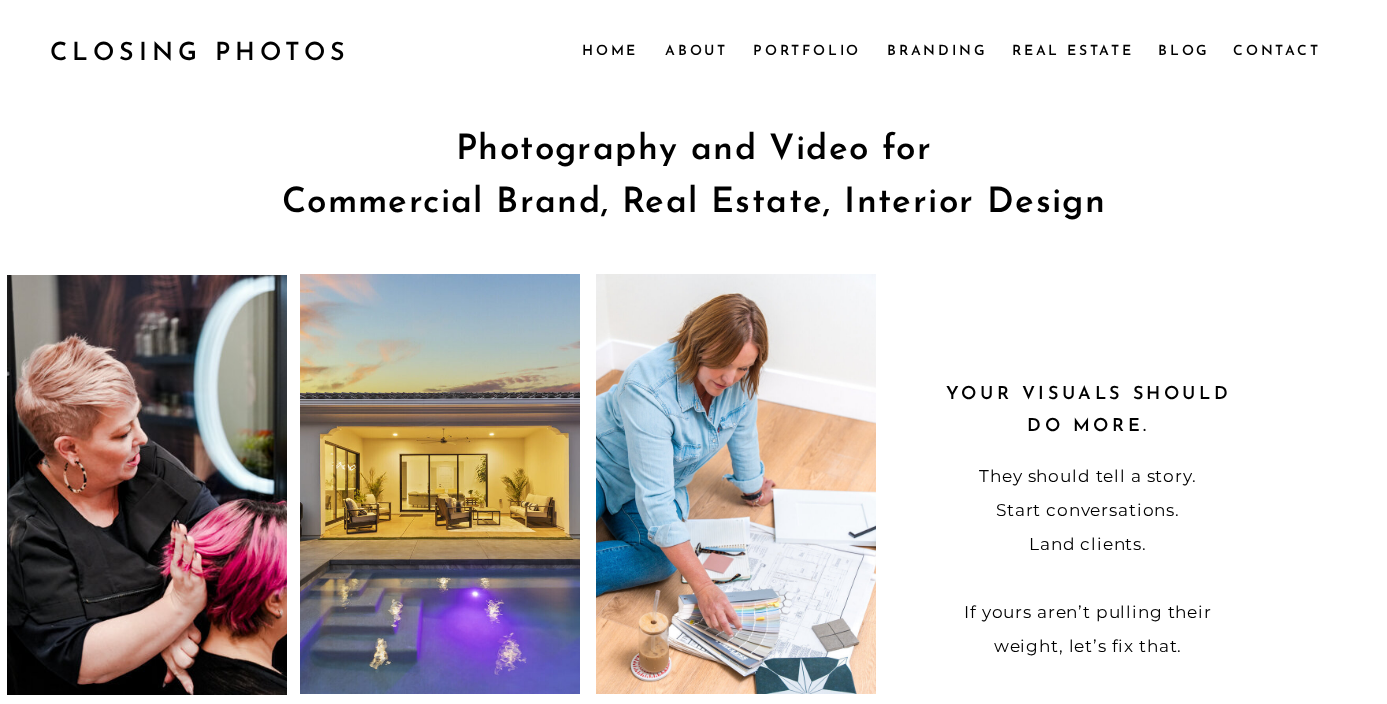 click on "Blog Real Estate Contact Branding Portfolio About Home menu Contact Blog Real Estate Branding Portfolio About Home CLOSING PHOTOS CLOSING PHOTOS Photography and Video for Commercial Brand, Real Estate, Interior Design Photography and video for Commercial Brand, Real Estate,  and Interior Design Your visuals should do more. They should tell a story.  Start conversations.  Land clients. If yours aren’t pulling their weight, let’s fix that. You're building something. A business, a brand, a space, a legacy. Whether you're a business owner who needs to show up online with confidence, a design-build firm documenting jaw-dropping projects, or a real estate agent selling the dream—your visuals shouldn’t be an afterthought. Stop throwing darts at your visual marketing.  Let's get you some killer photos that  hit the bullseye. Here are some of the industries I help: Real Estate Interior Design Construction Architecture  Small Businesses Entrepreneurs How can I  help you today? Courtney Kirsty Jo Sally About" at bounding box center (693, 2343) 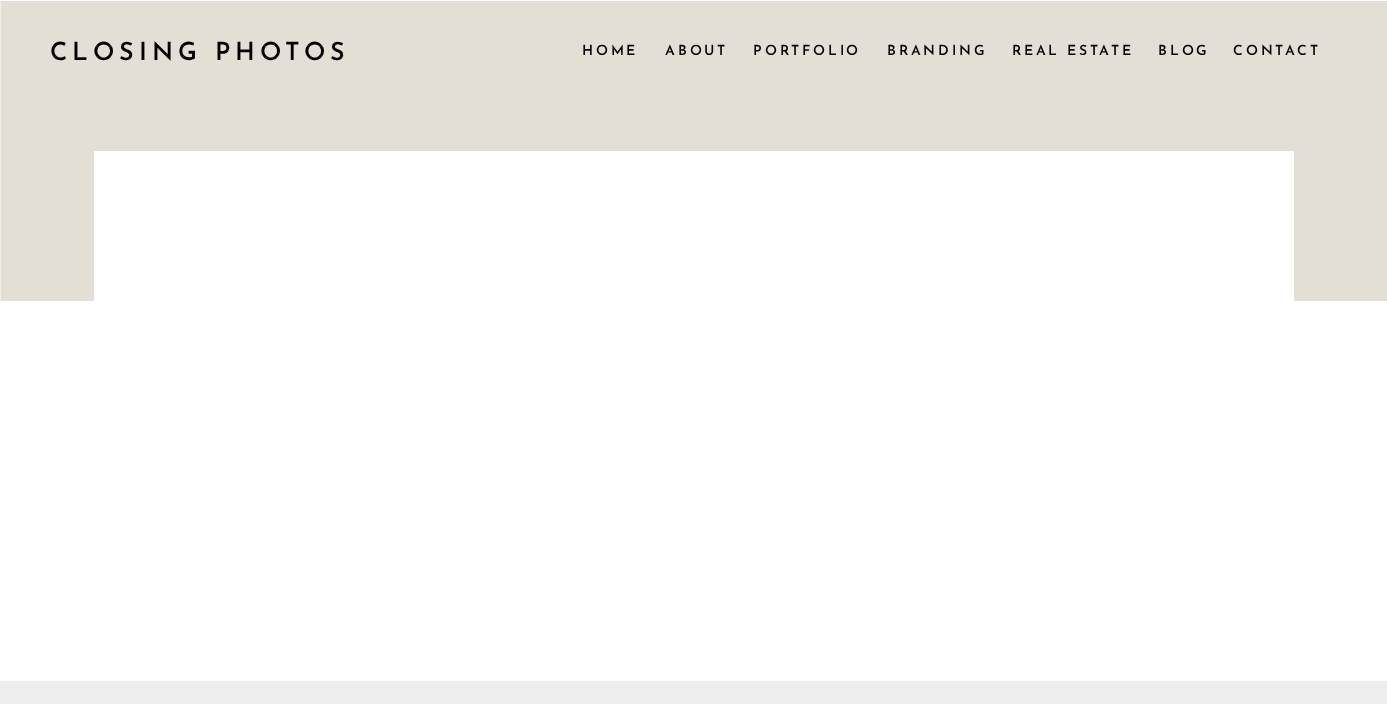scroll, scrollTop: 0, scrollLeft: 0, axis: both 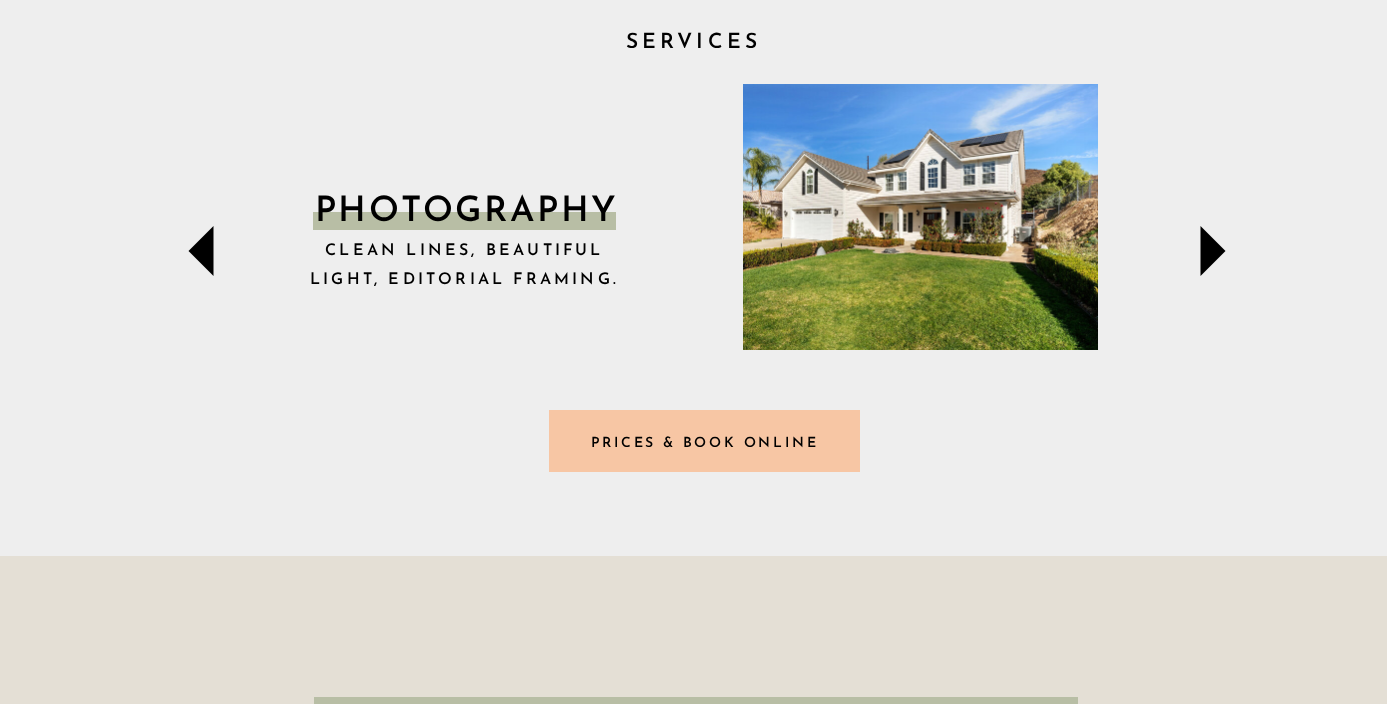 click 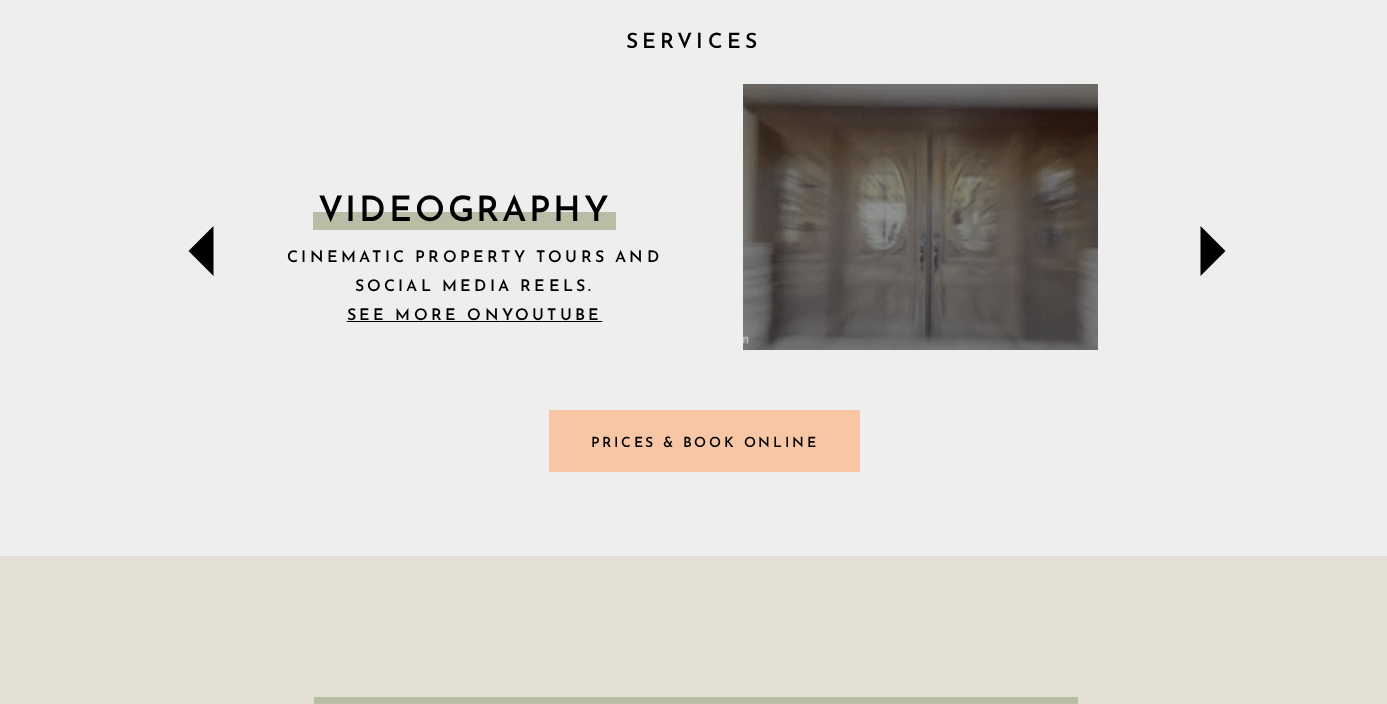 click 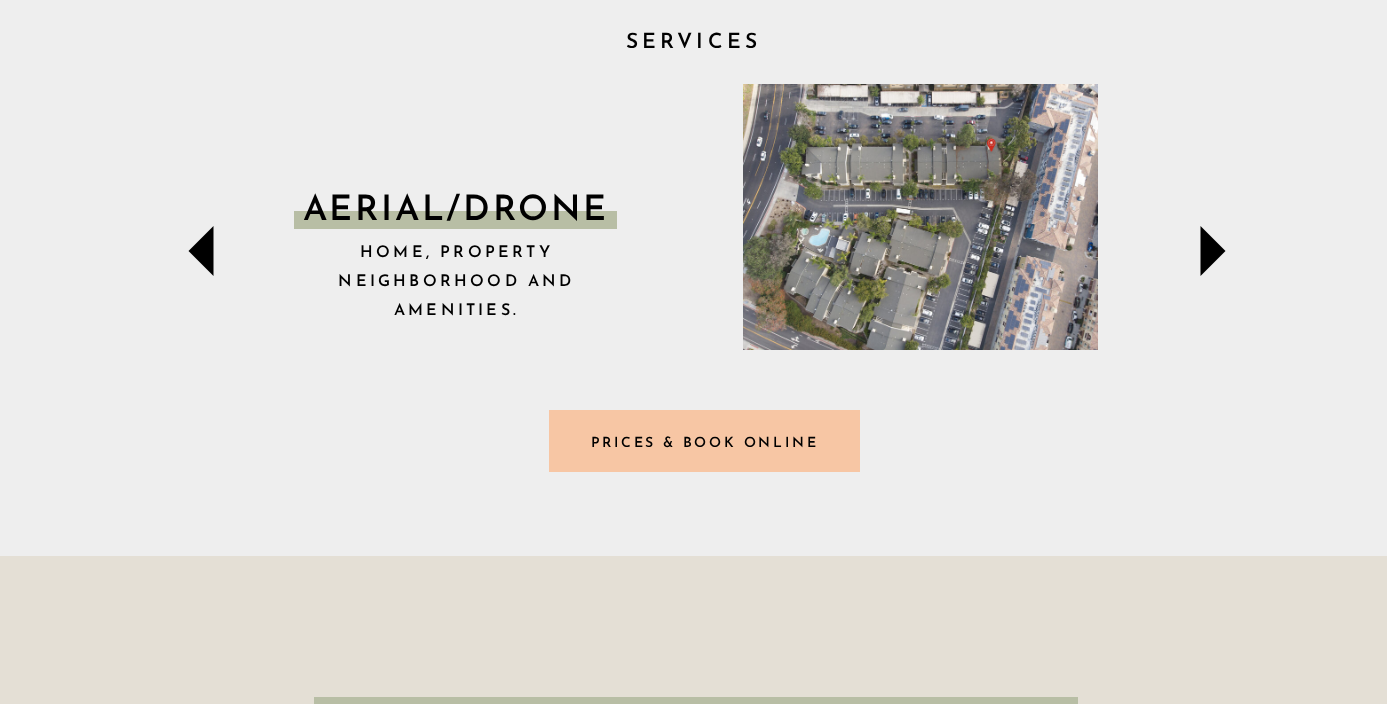 click 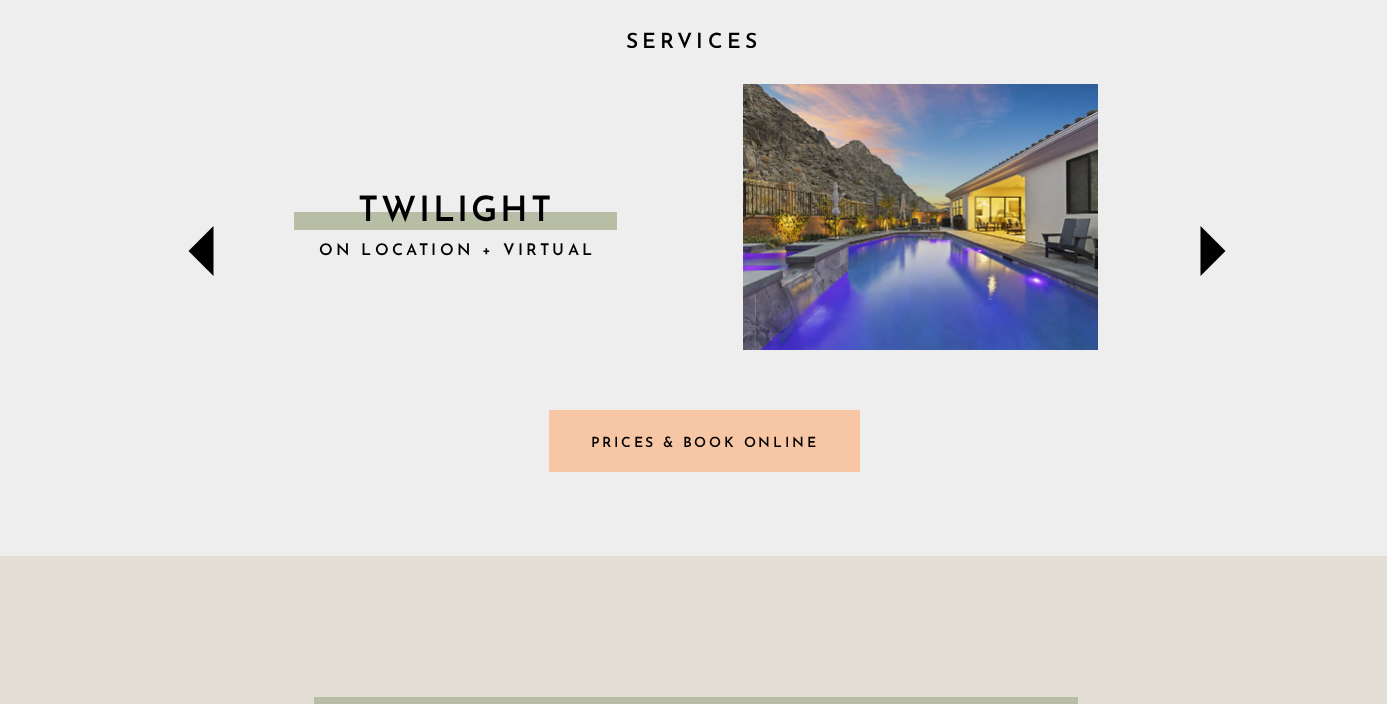 click 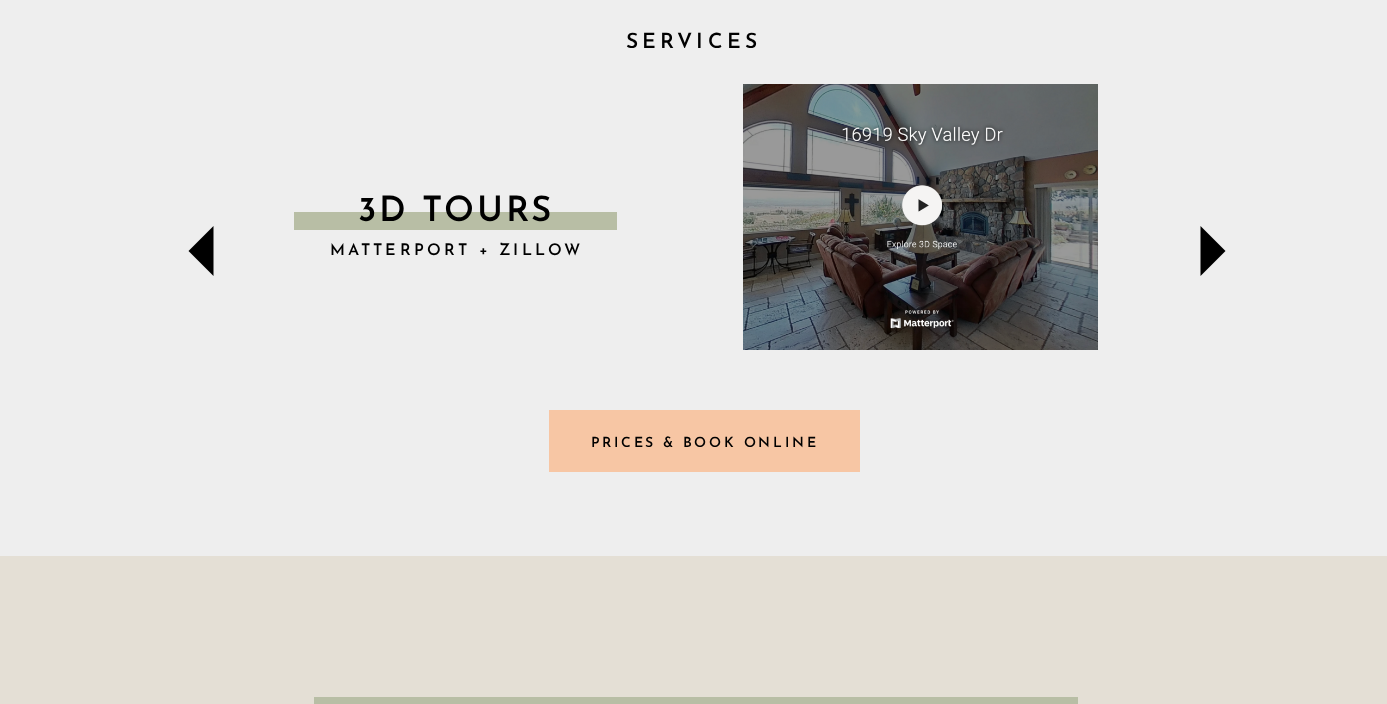 click 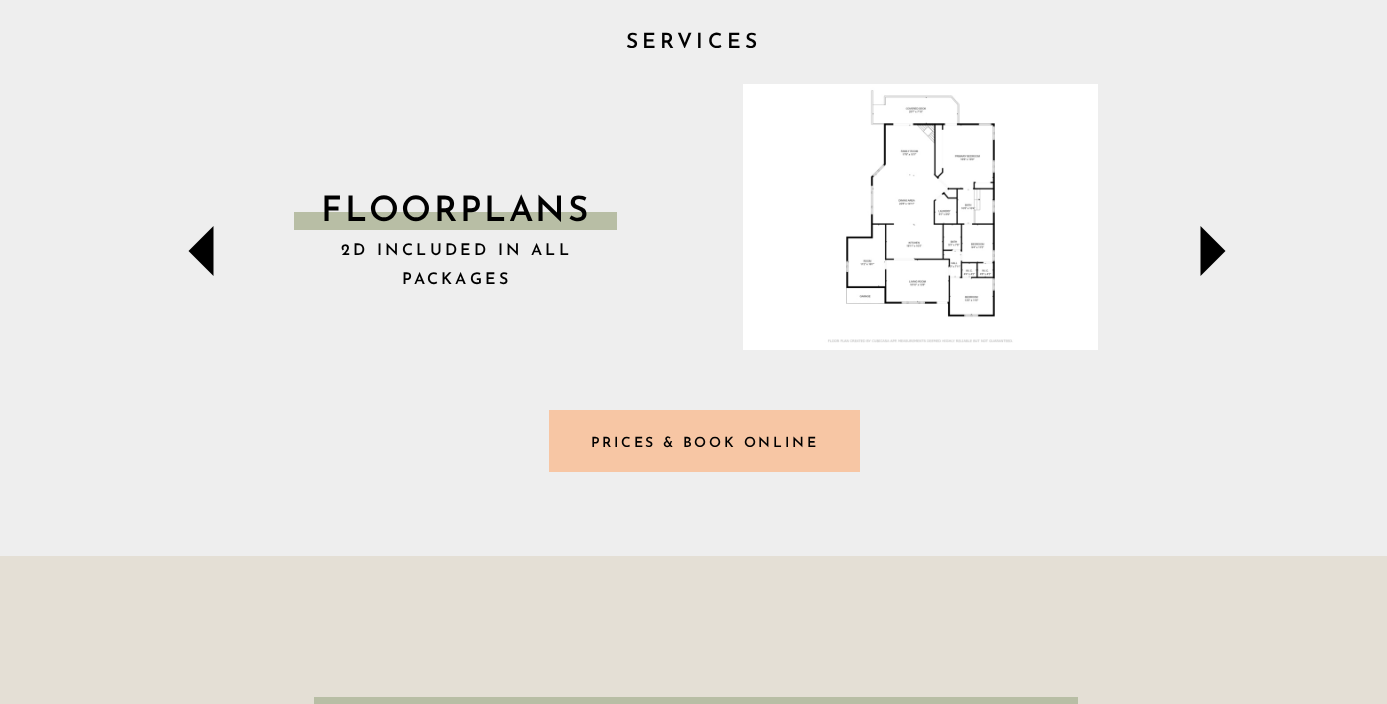 click 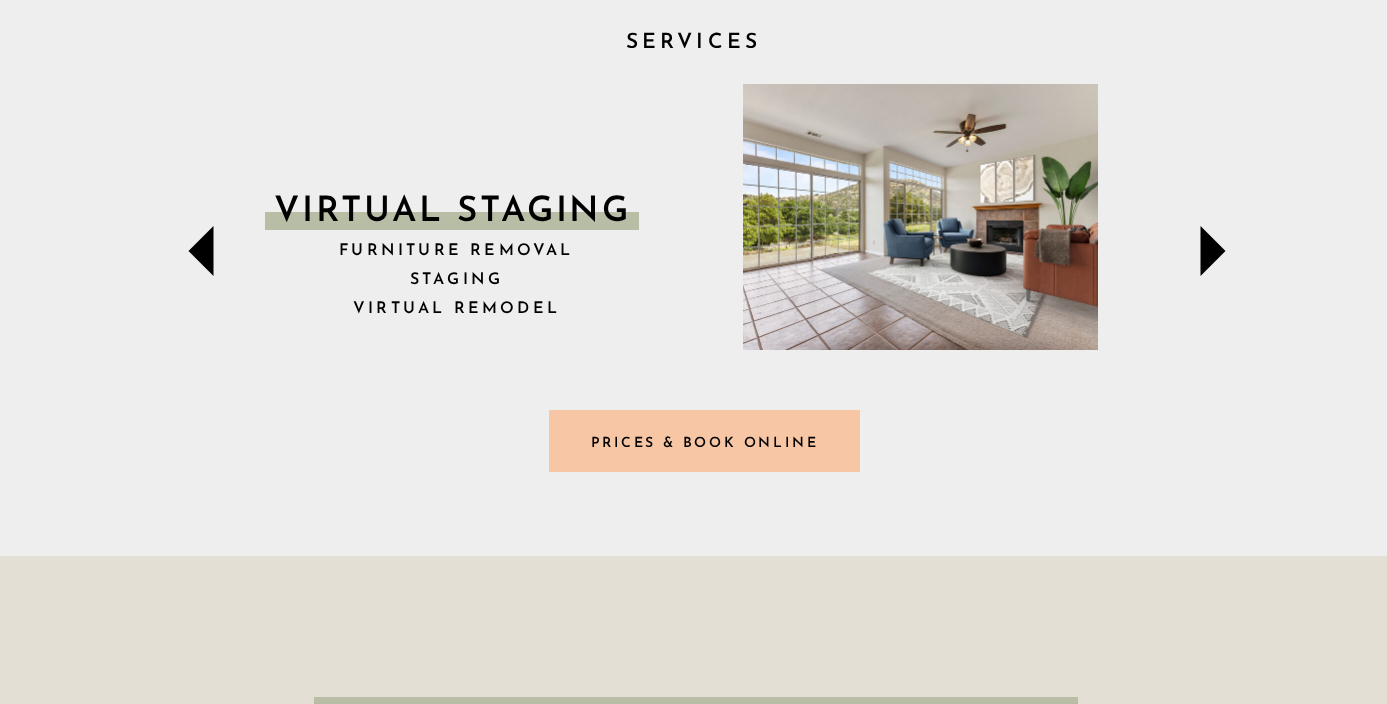 click 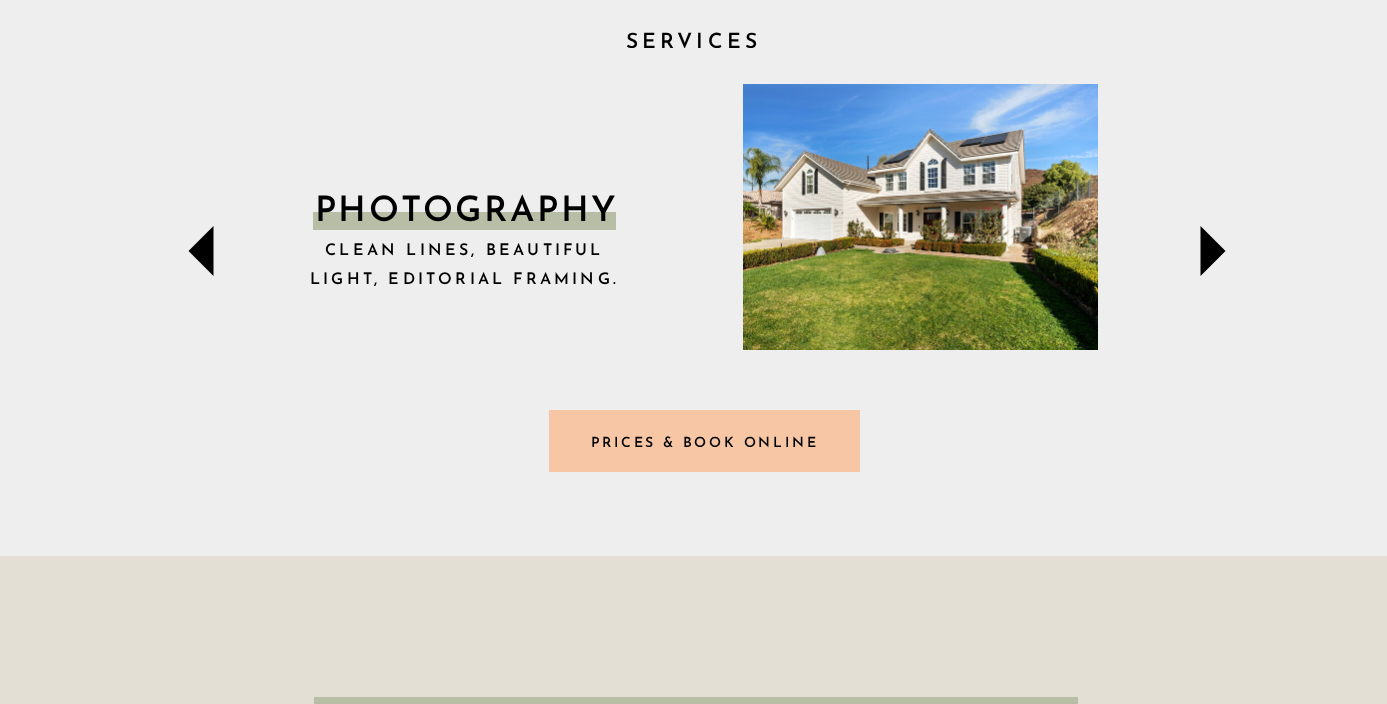 click 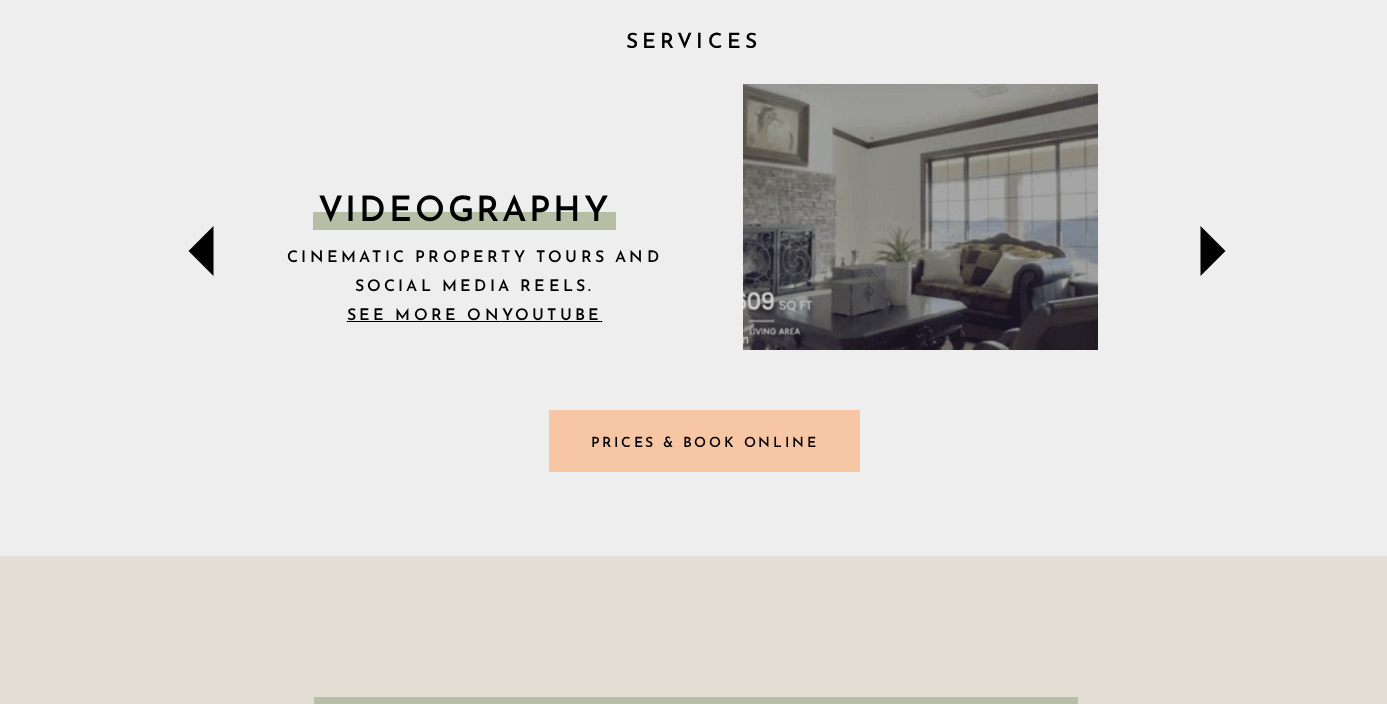 click 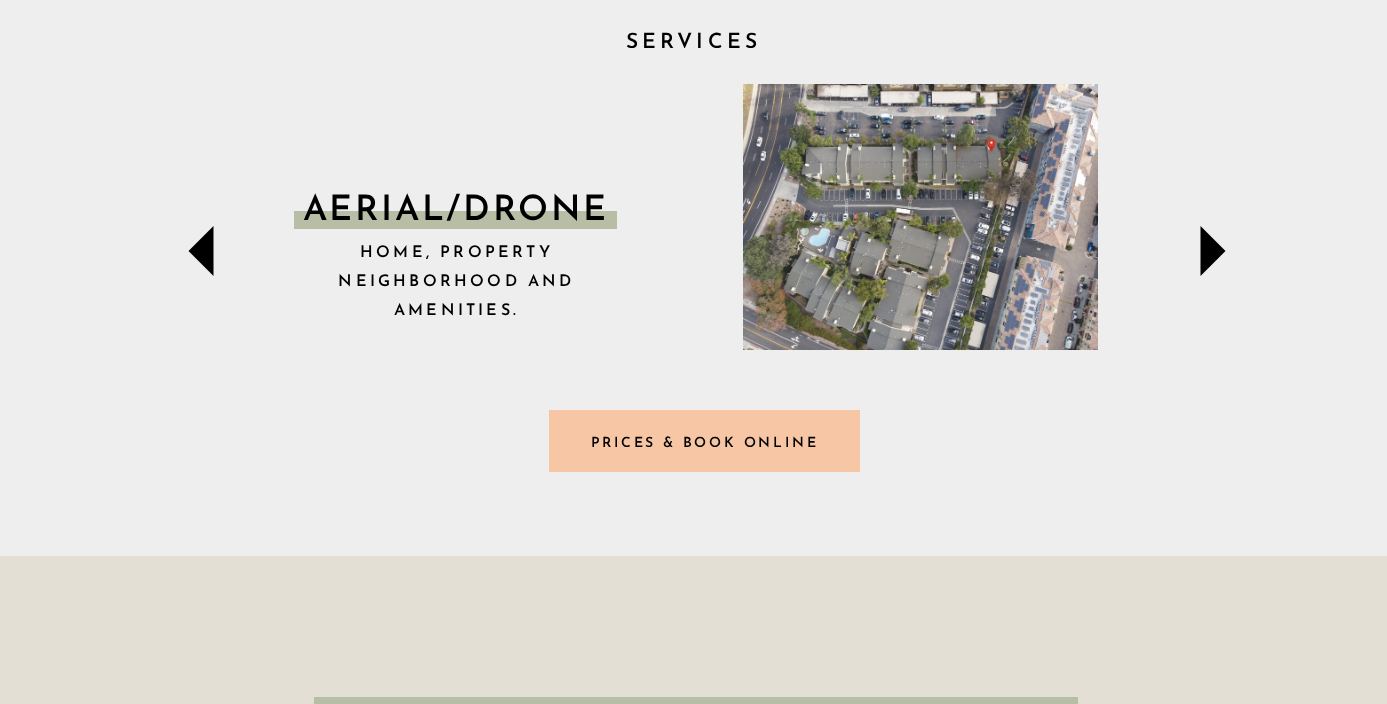 click 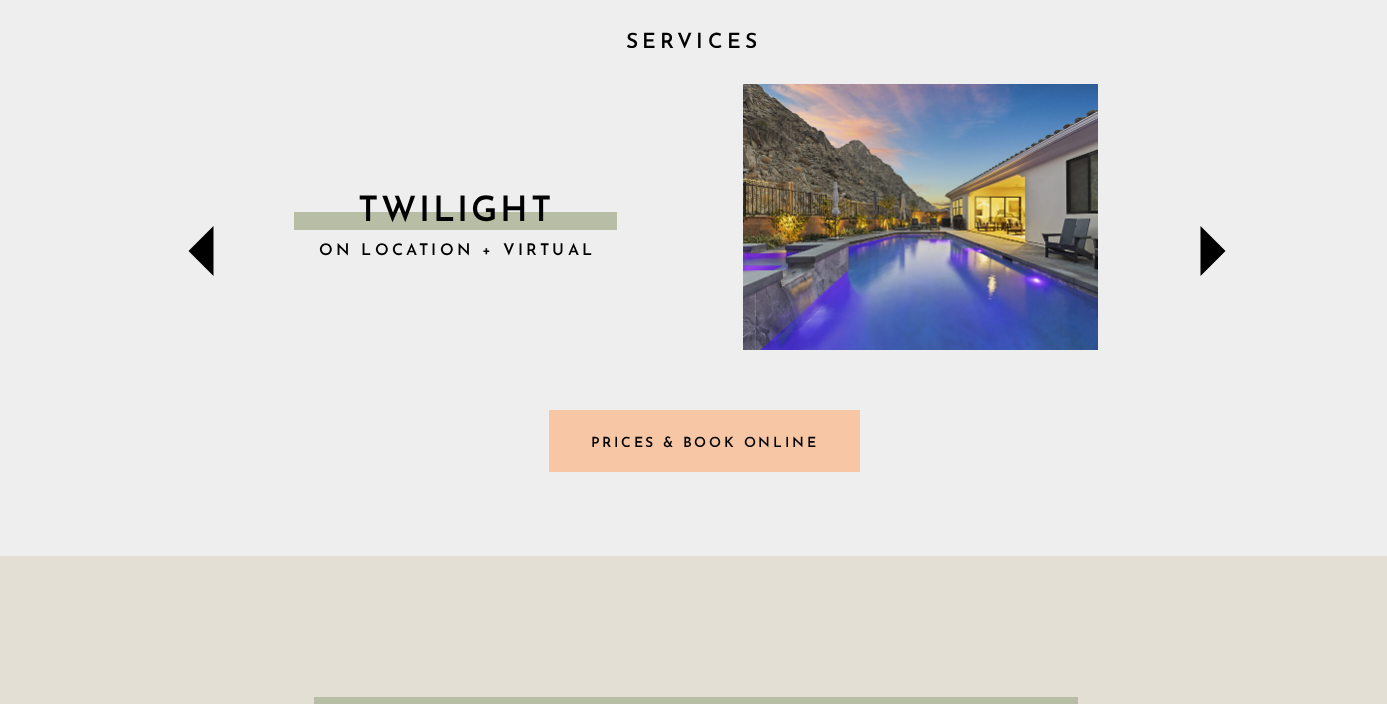 click 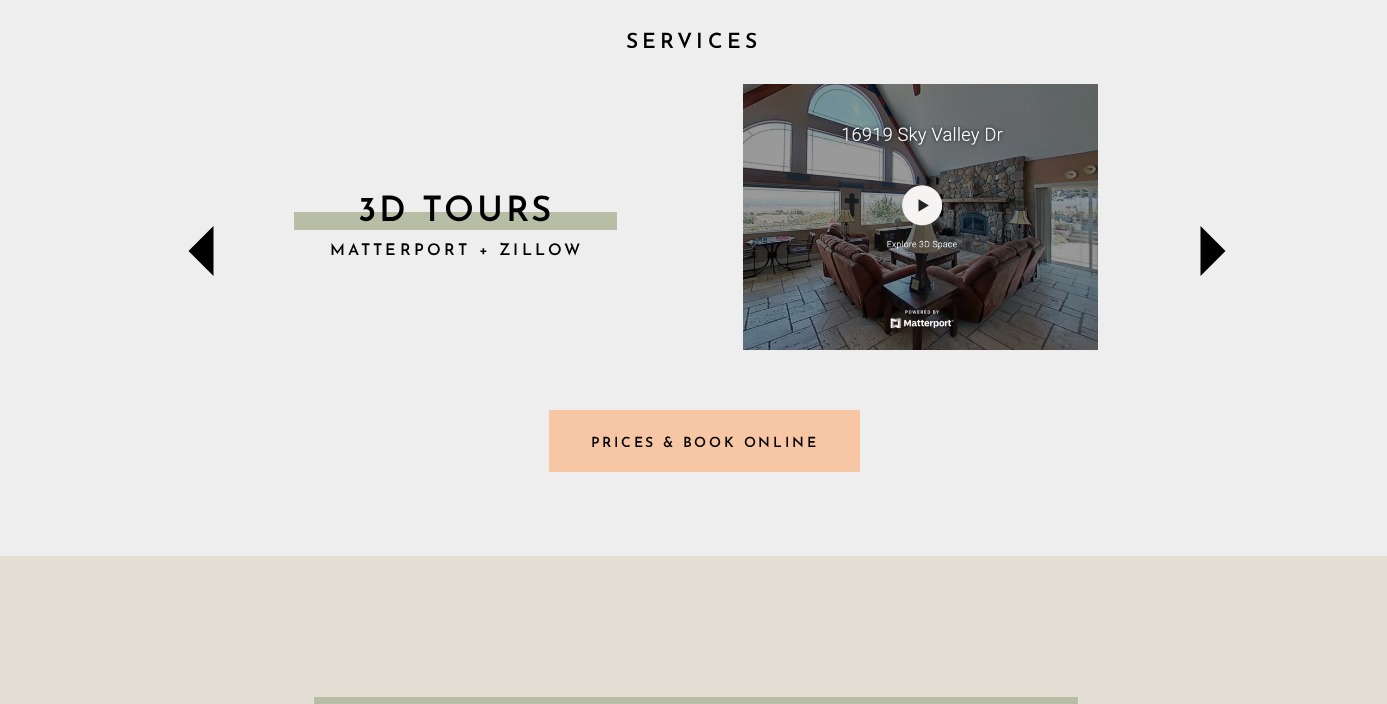click 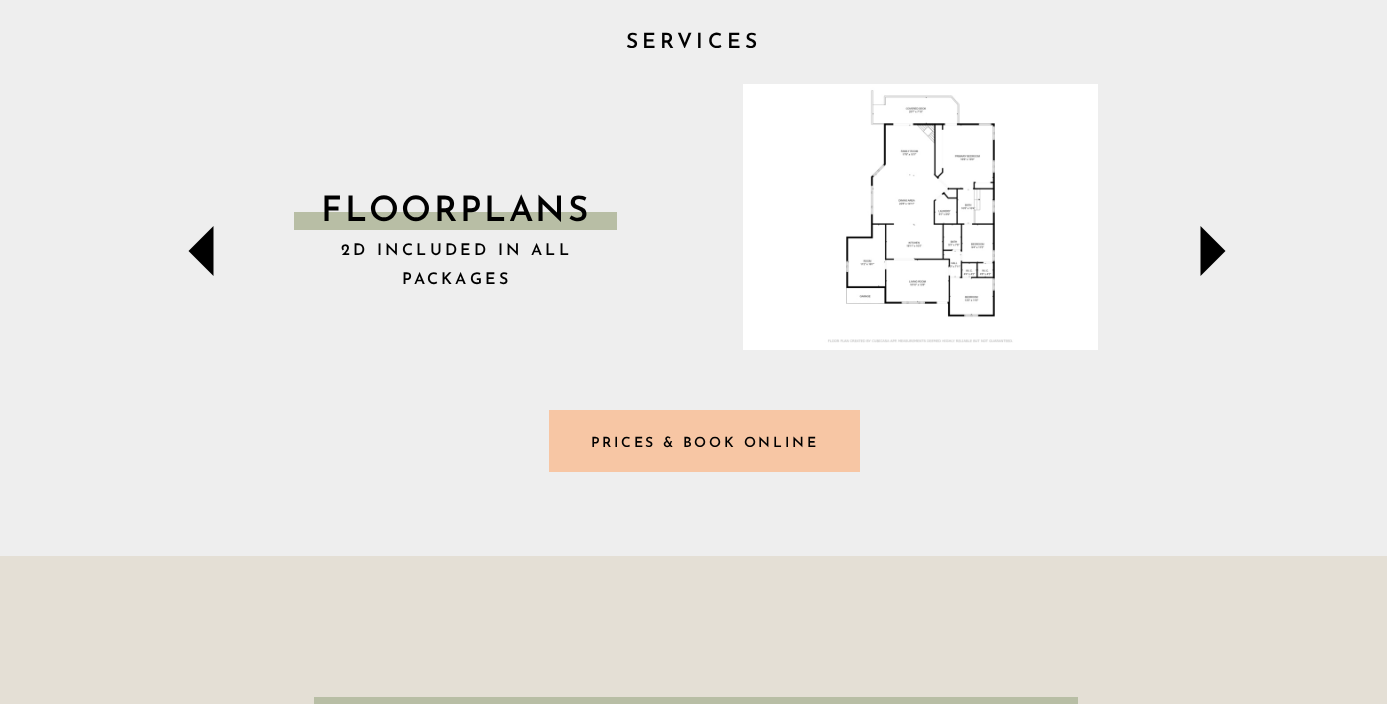 click 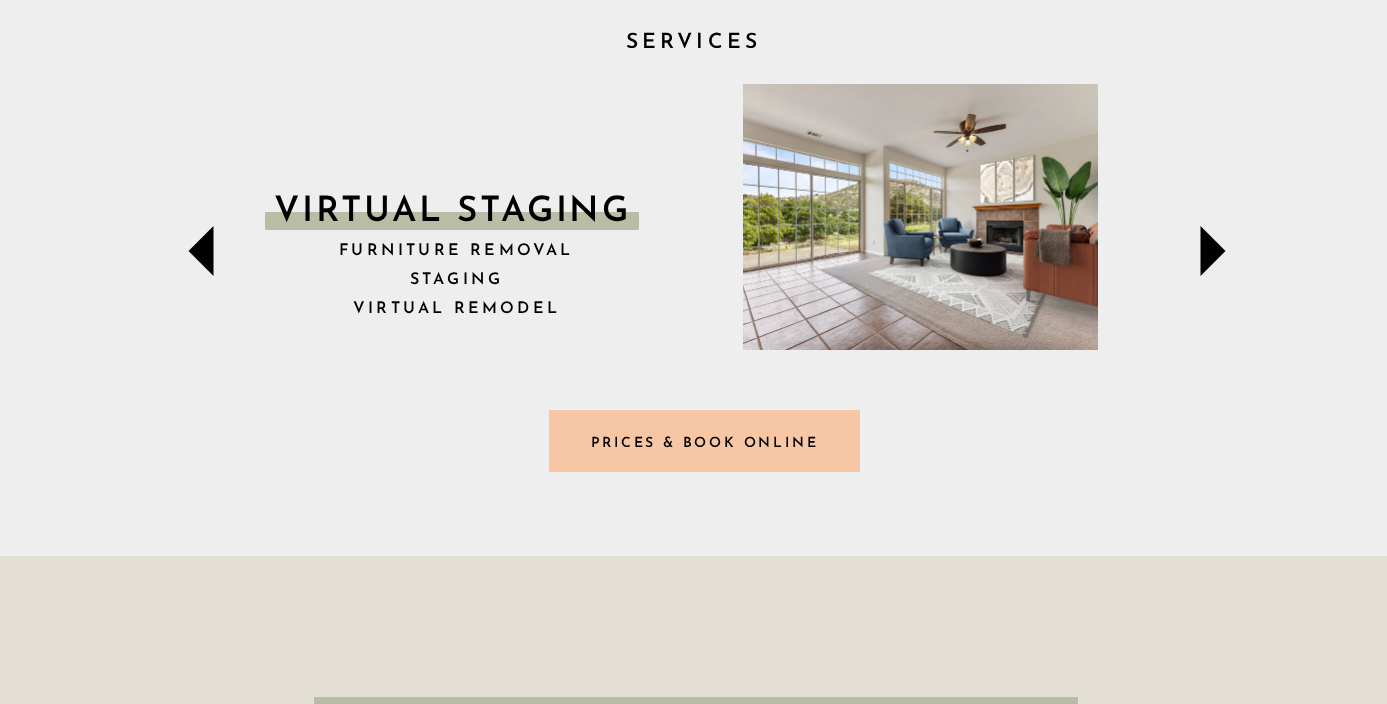 click at bounding box center (920, 217) 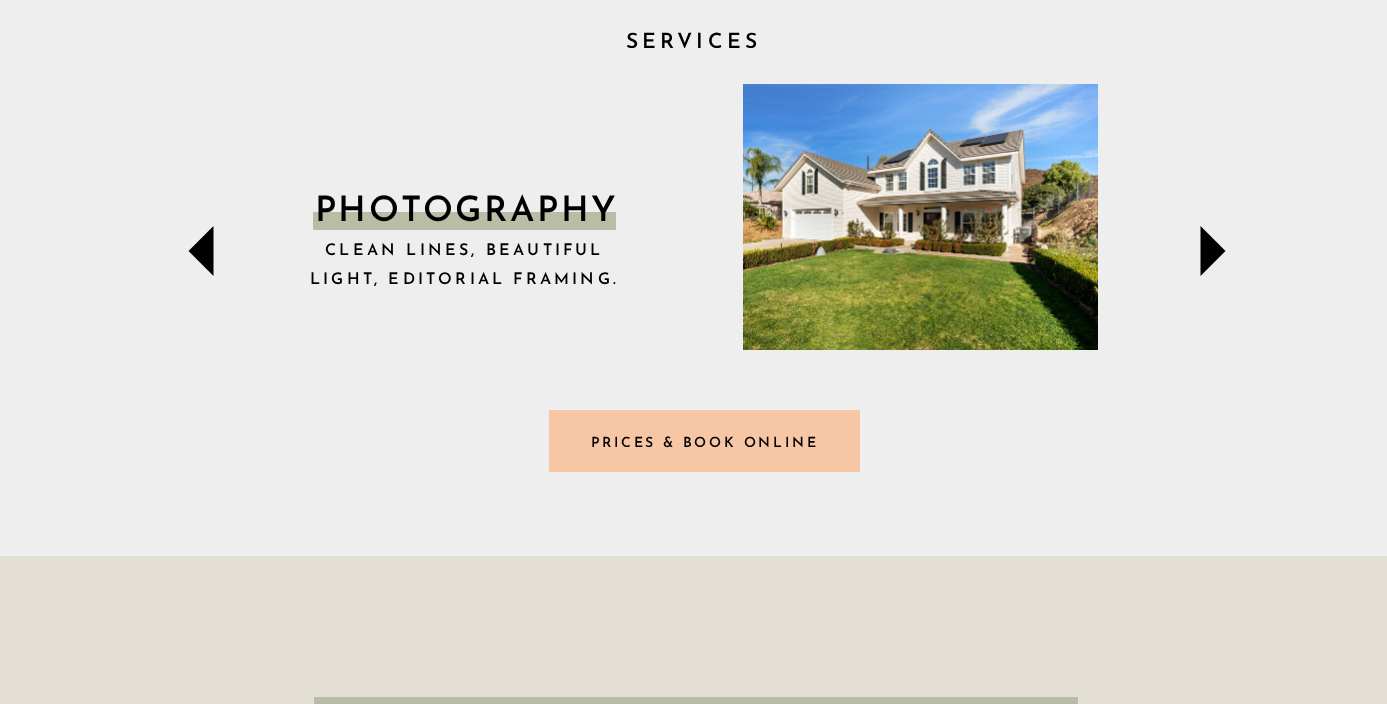 click at bounding box center [920, 217] 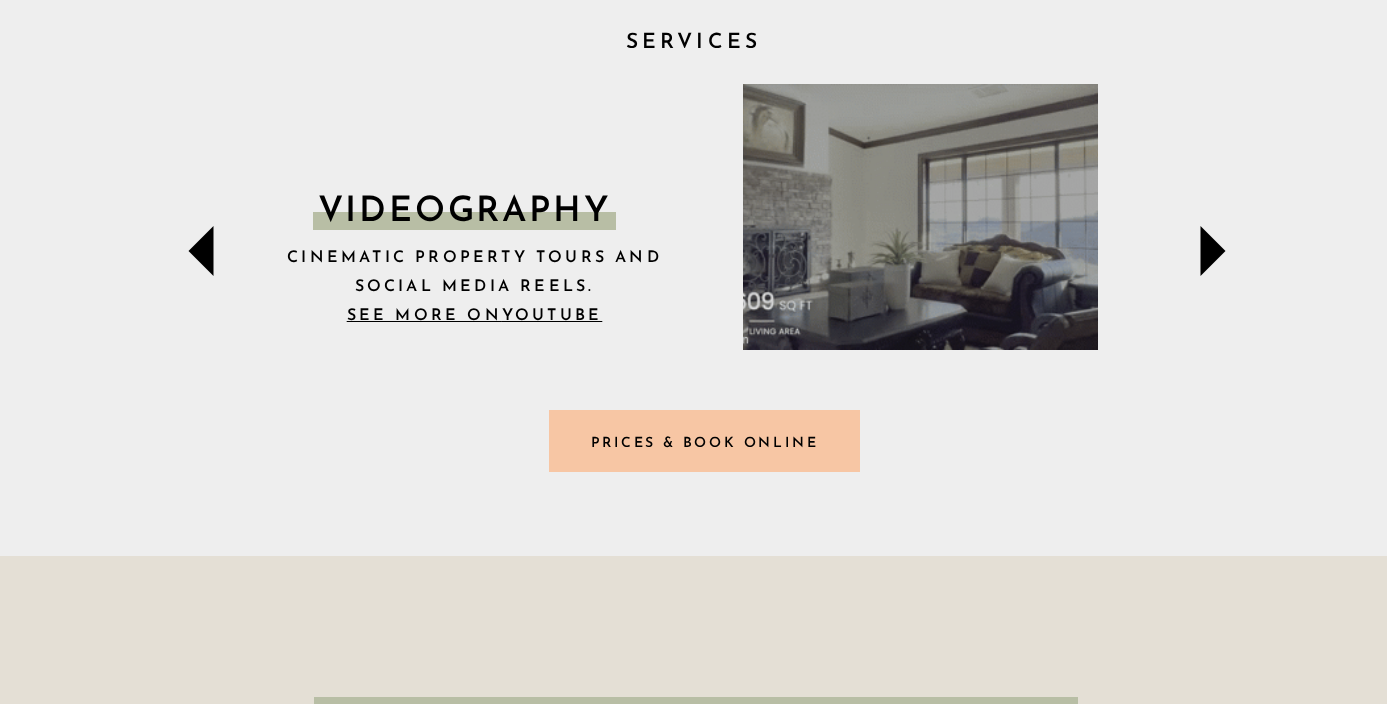 click at bounding box center [920, 217] 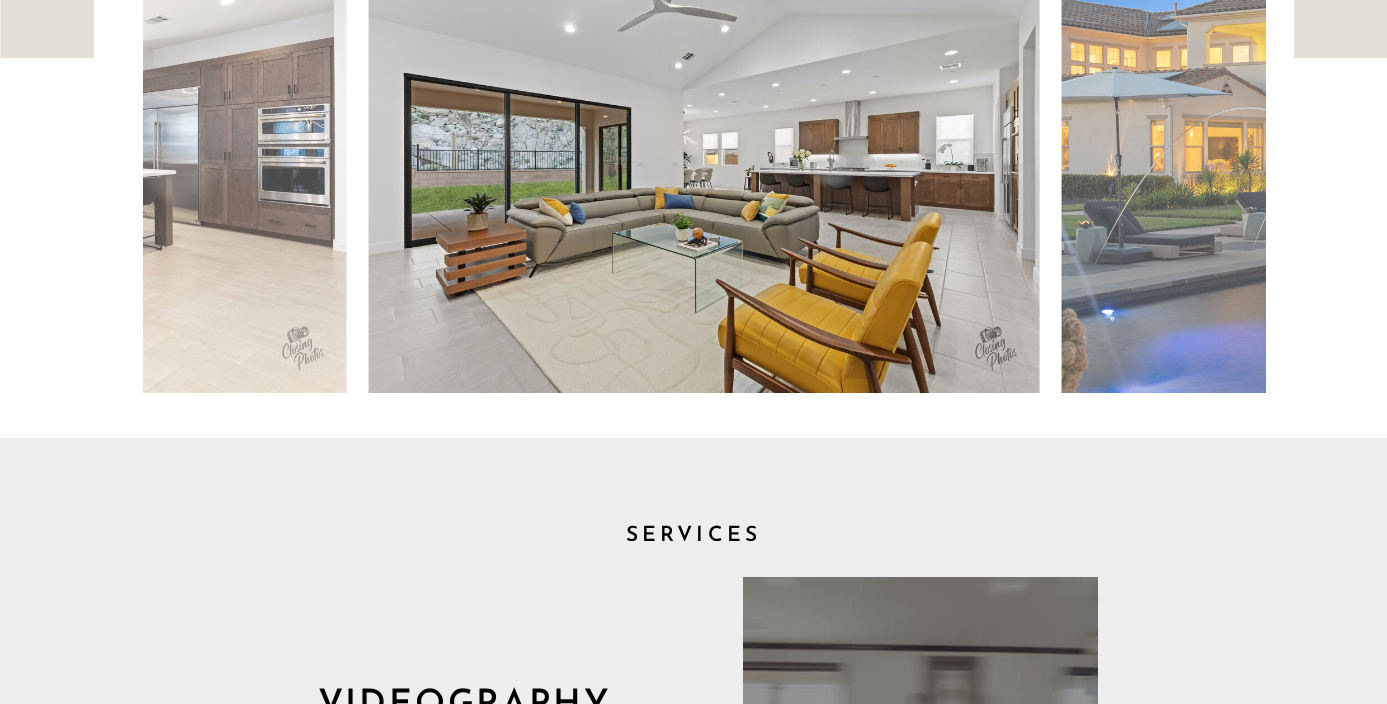 scroll, scrollTop: 205, scrollLeft: 0, axis: vertical 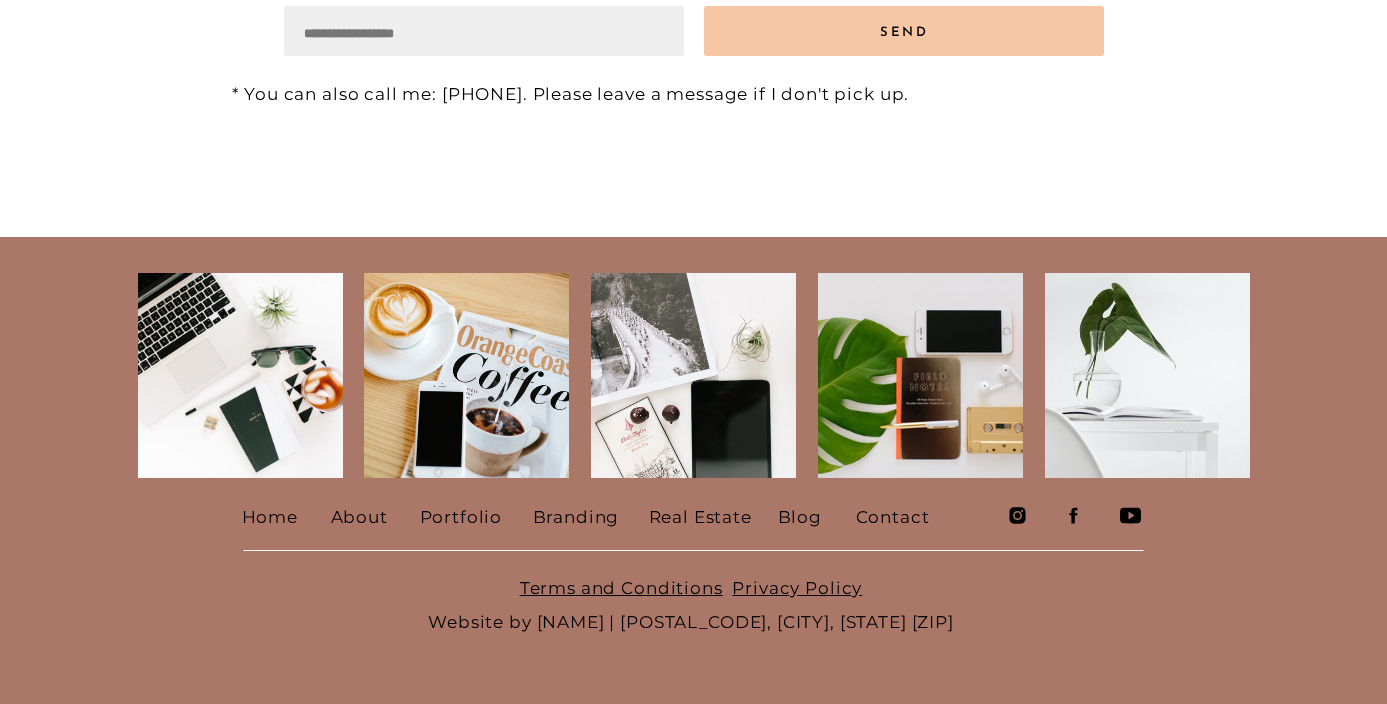 click on "Real Estate" at bounding box center [704, 515] 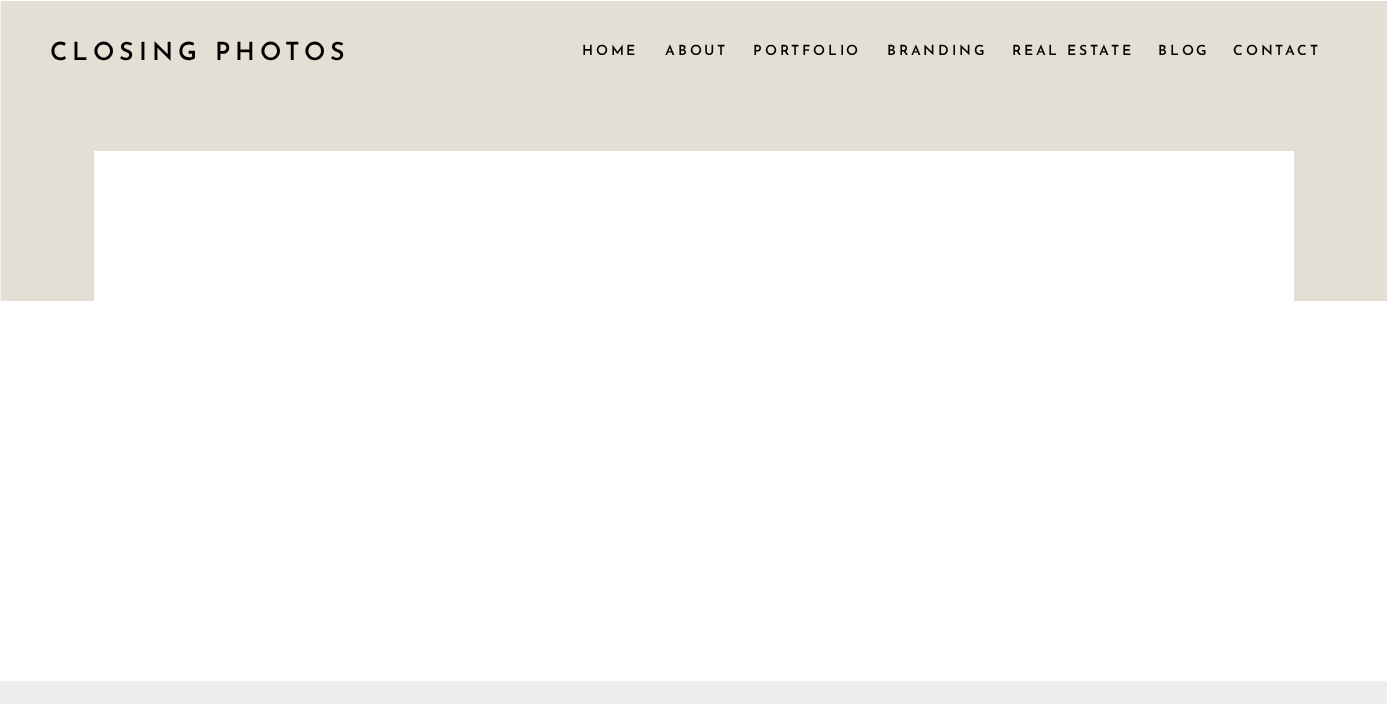 scroll, scrollTop: 0, scrollLeft: 0, axis: both 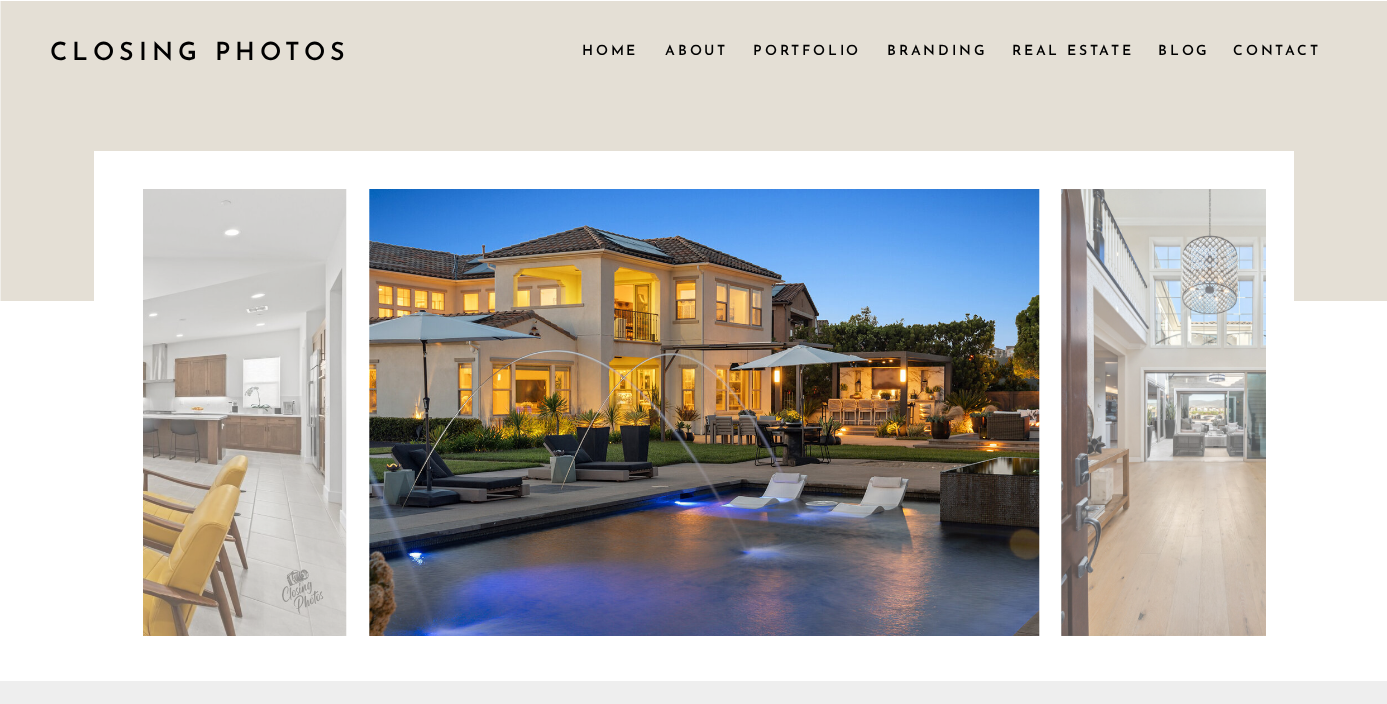 click at bounding box center (1210, 412) 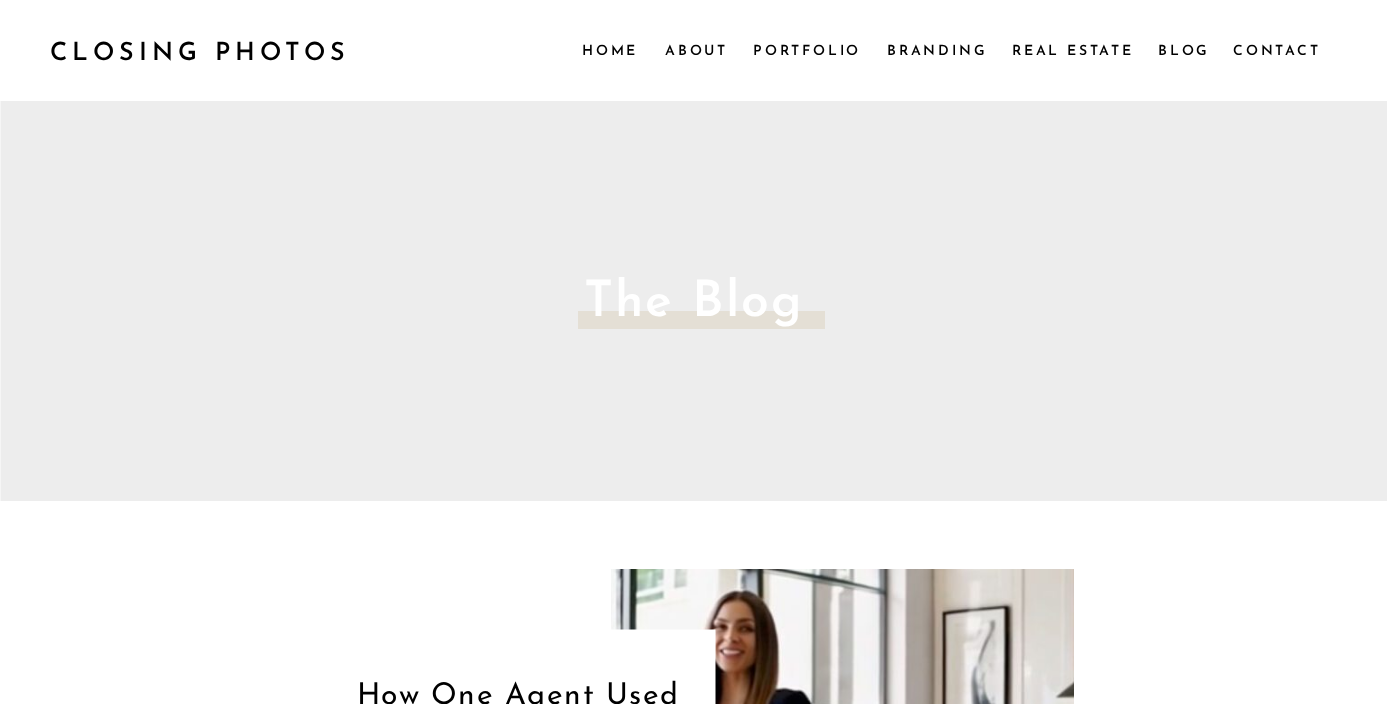 scroll, scrollTop: 0, scrollLeft: 0, axis: both 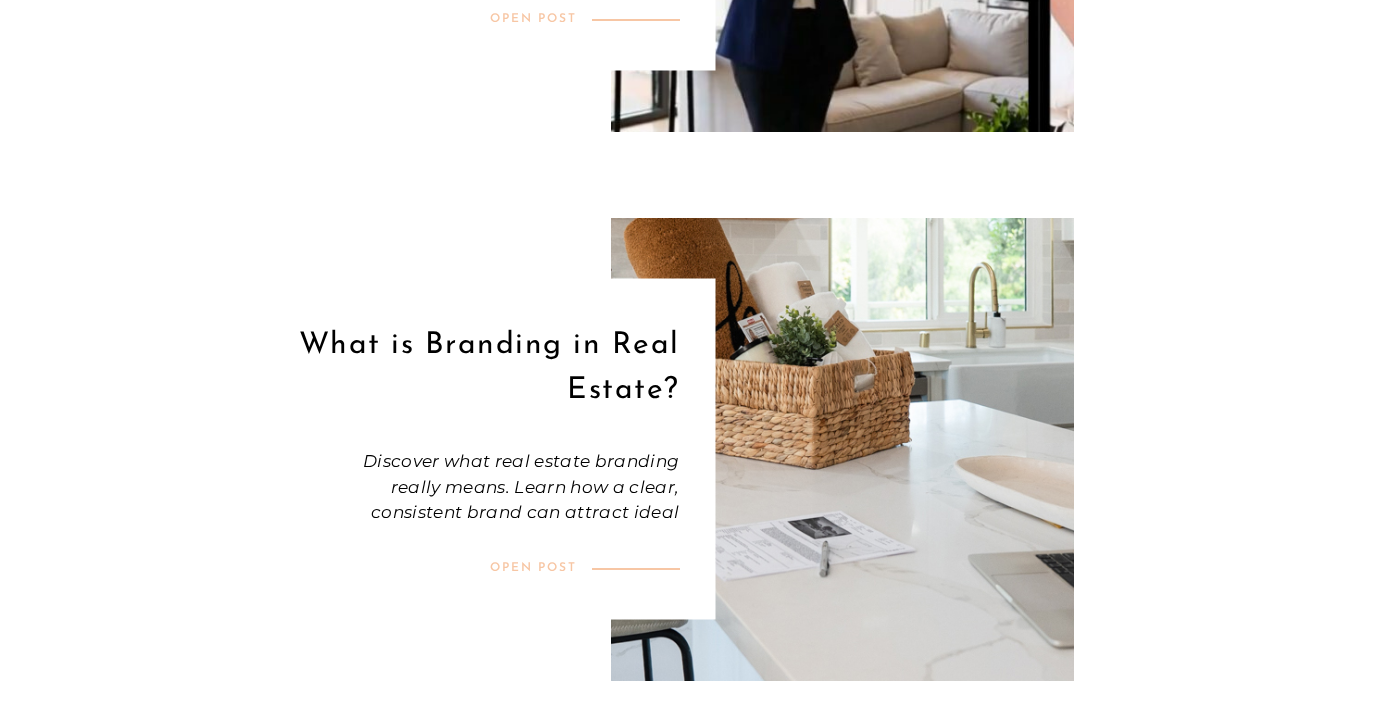 click at bounding box center (842, 449) 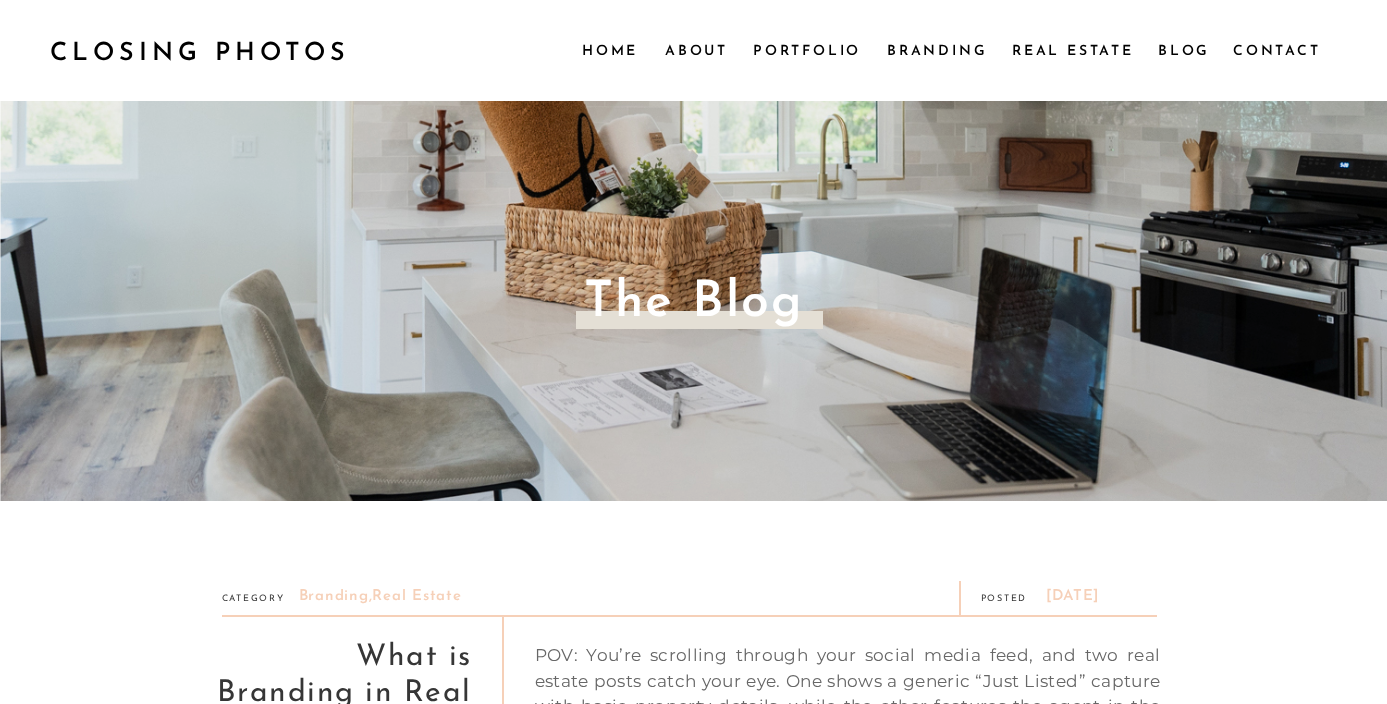 scroll, scrollTop: 0, scrollLeft: 0, axis: both 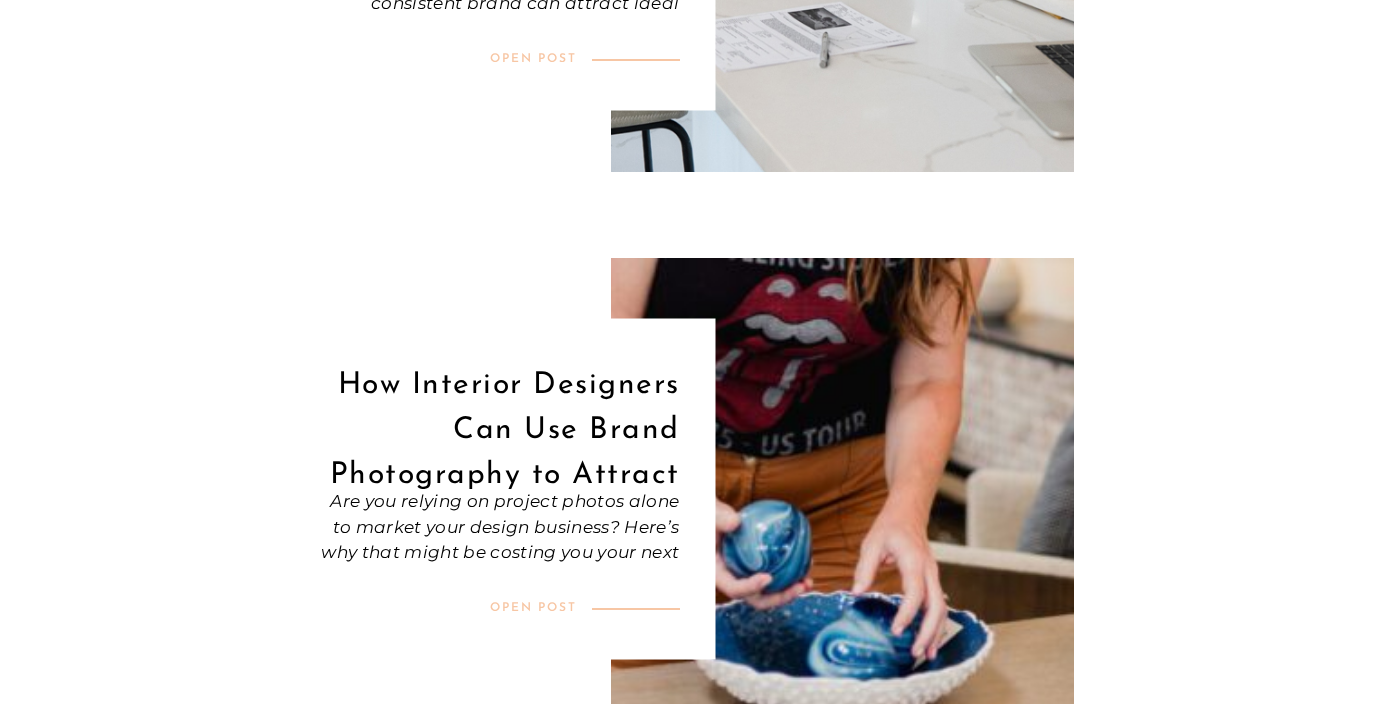 click on "How Interior Designers Can Use Brand Photography to Attract High-End Clients" at bounding box center [484, 426] 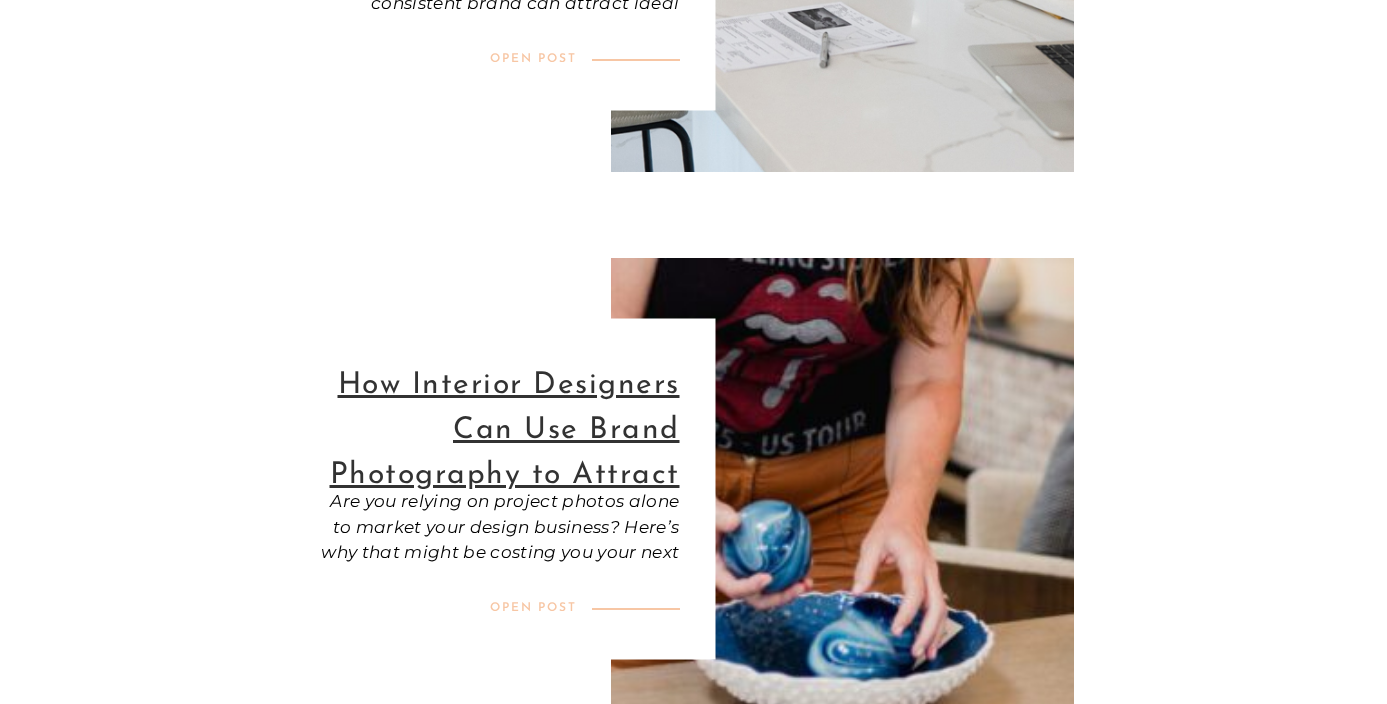 click on "How Interior Designers Can Use Brand Photography to Attract High-End Clients" at bounding box center (505, 453) 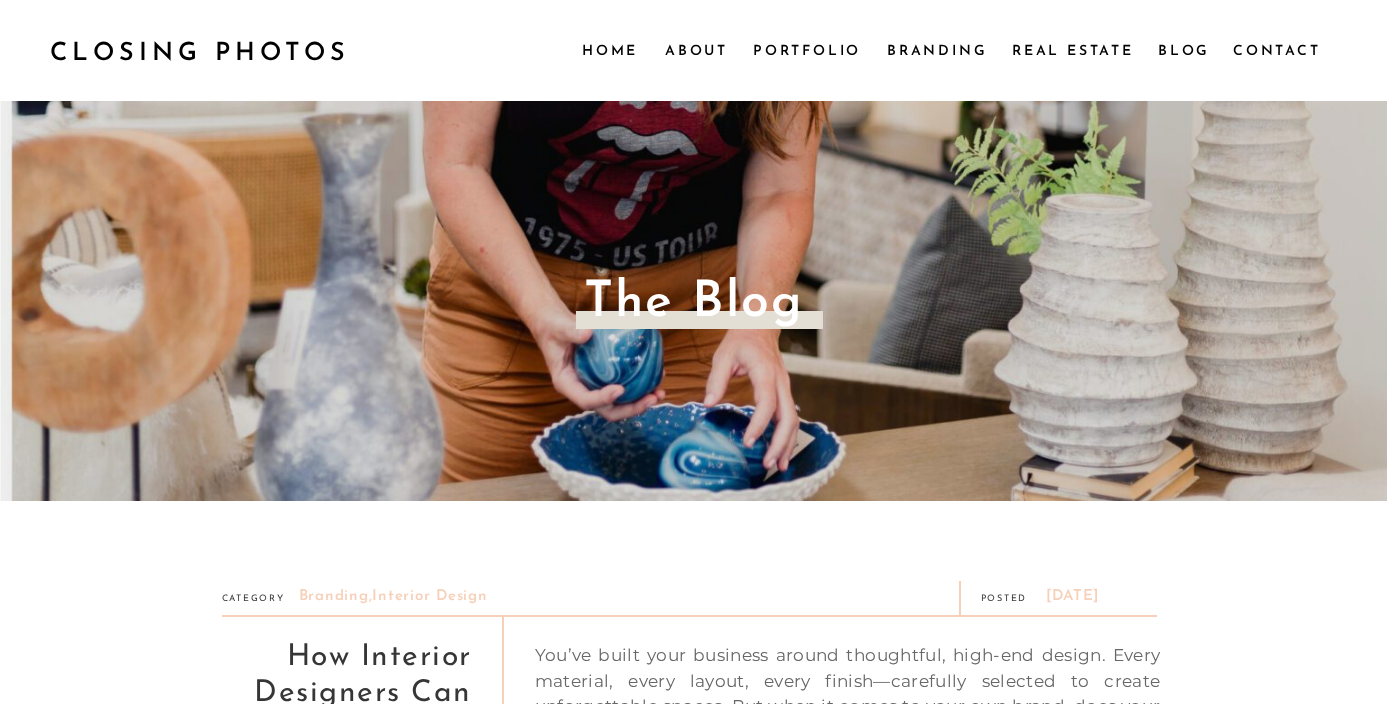 scroll, scrollTop: 0, scrollLeft: 0, axis: both 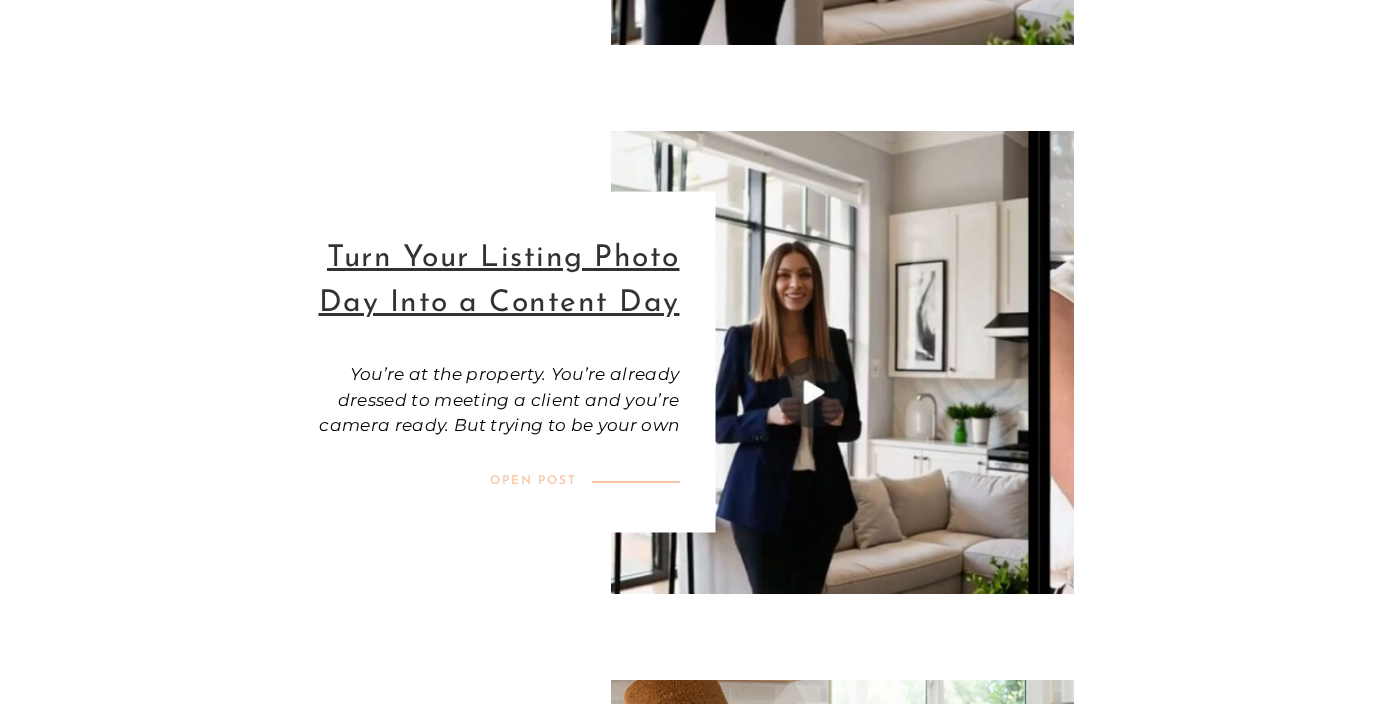 click on "Turn Your Listing Photo Day Into a Content Day" at bounding box center (499, 281) 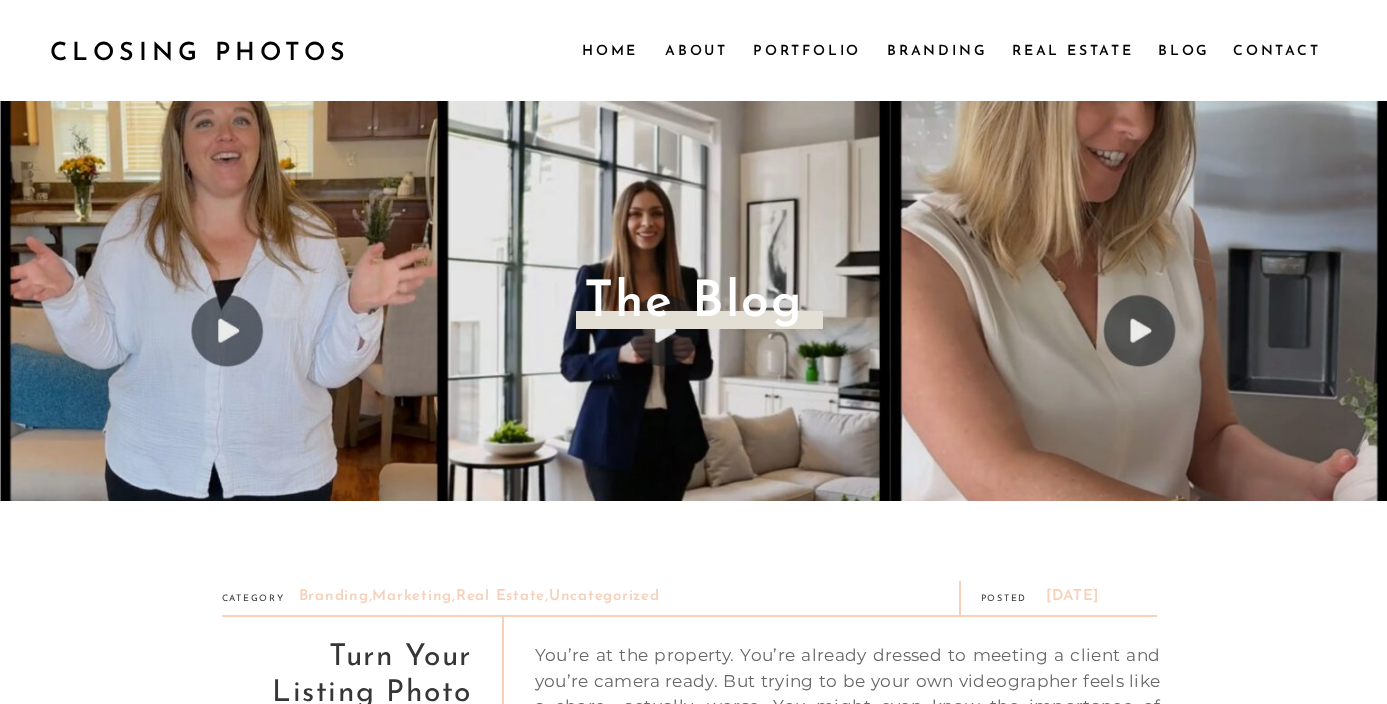 scroll, scrollTop: 0, scrollLeft: 0, axis: both 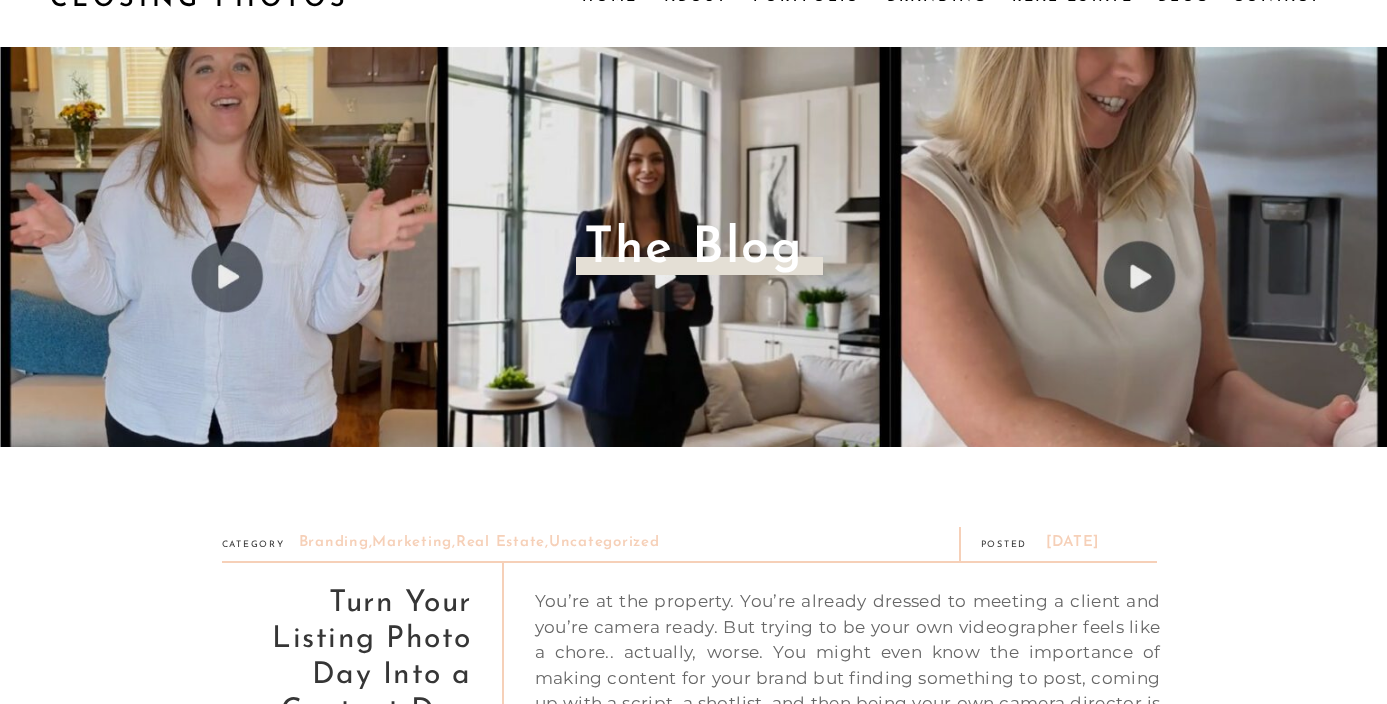 click at bounding box center (693, 247) 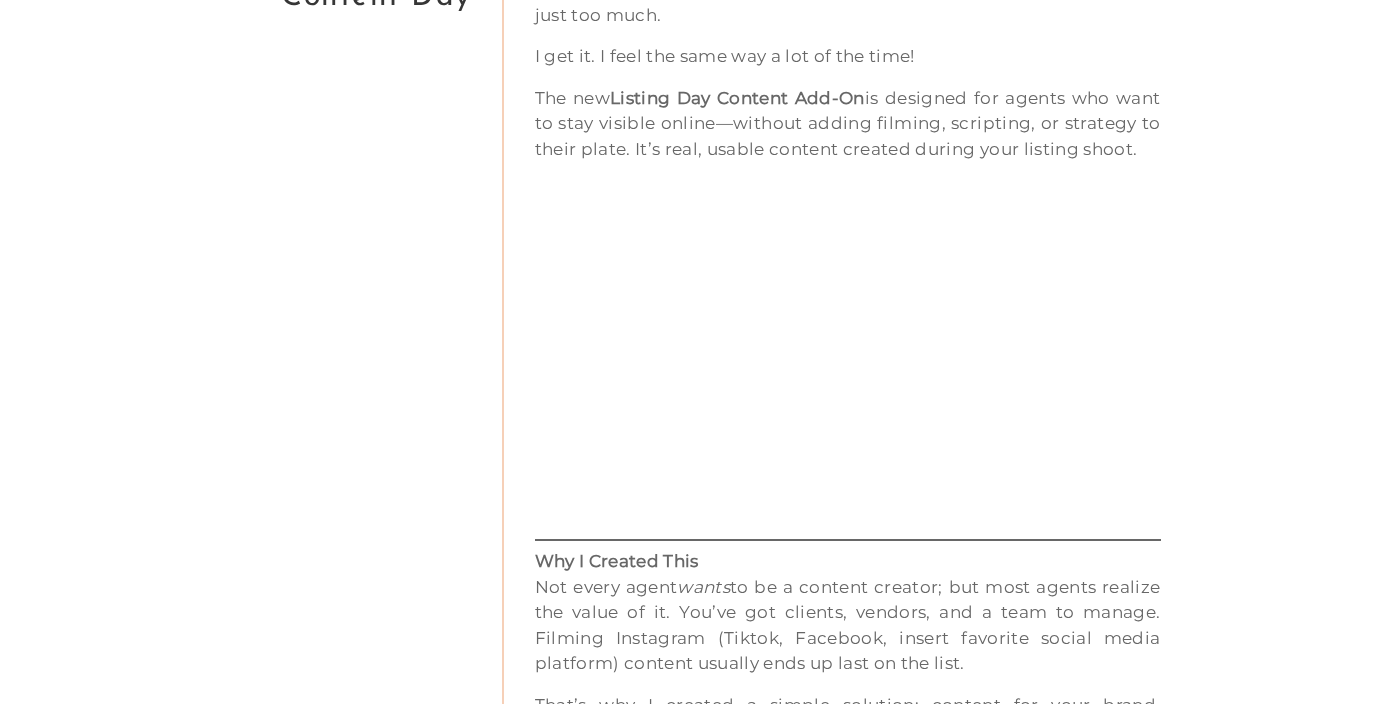 scroll, scrollTop: 0, scrollLeft: 0, axis: both 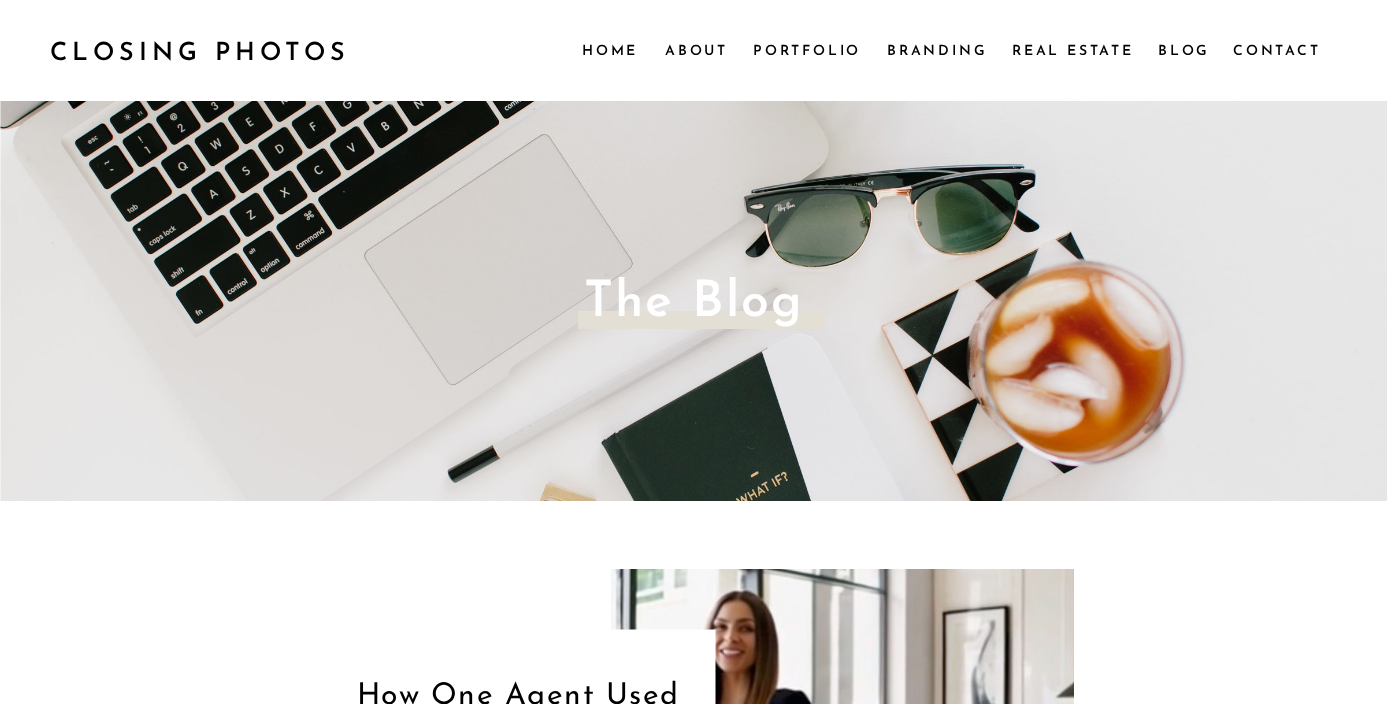click on "Branding" at bounding box center (938, 50) 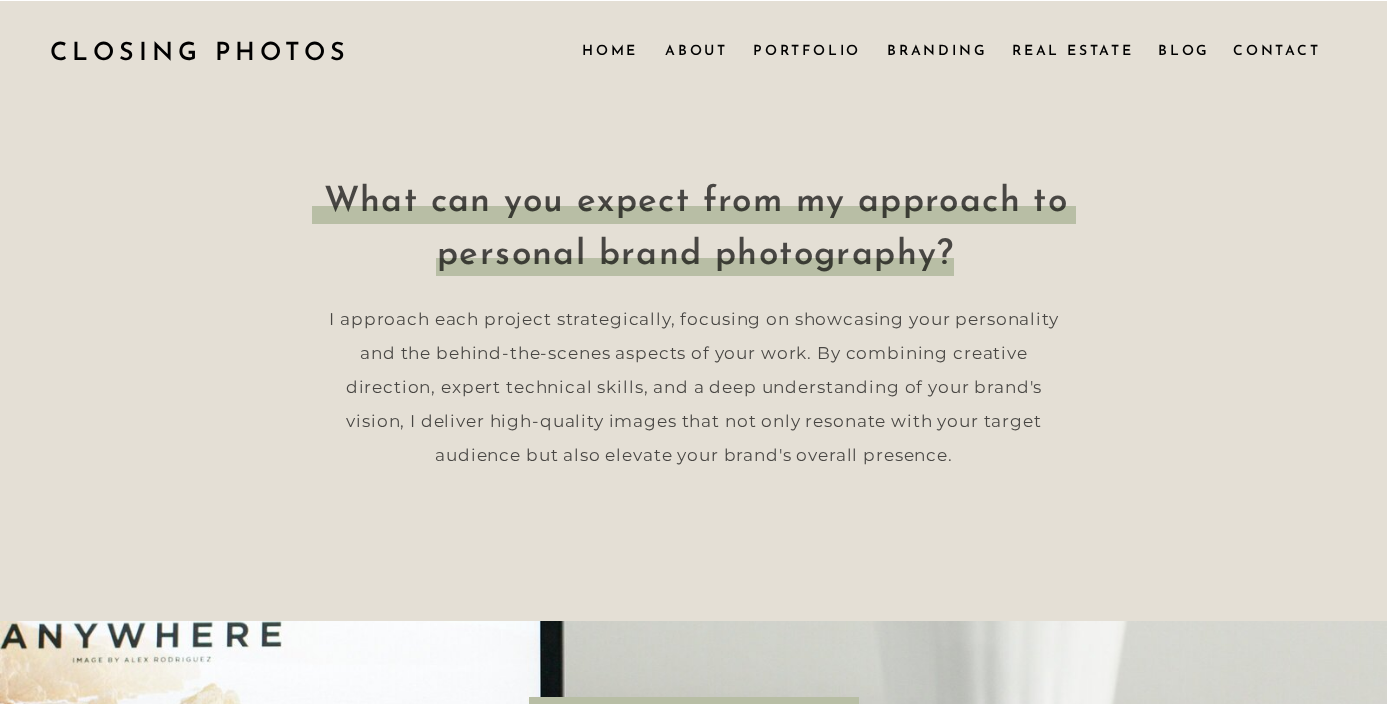 scroll, scrollTop: 0, scrollLeft: 0, axis: both 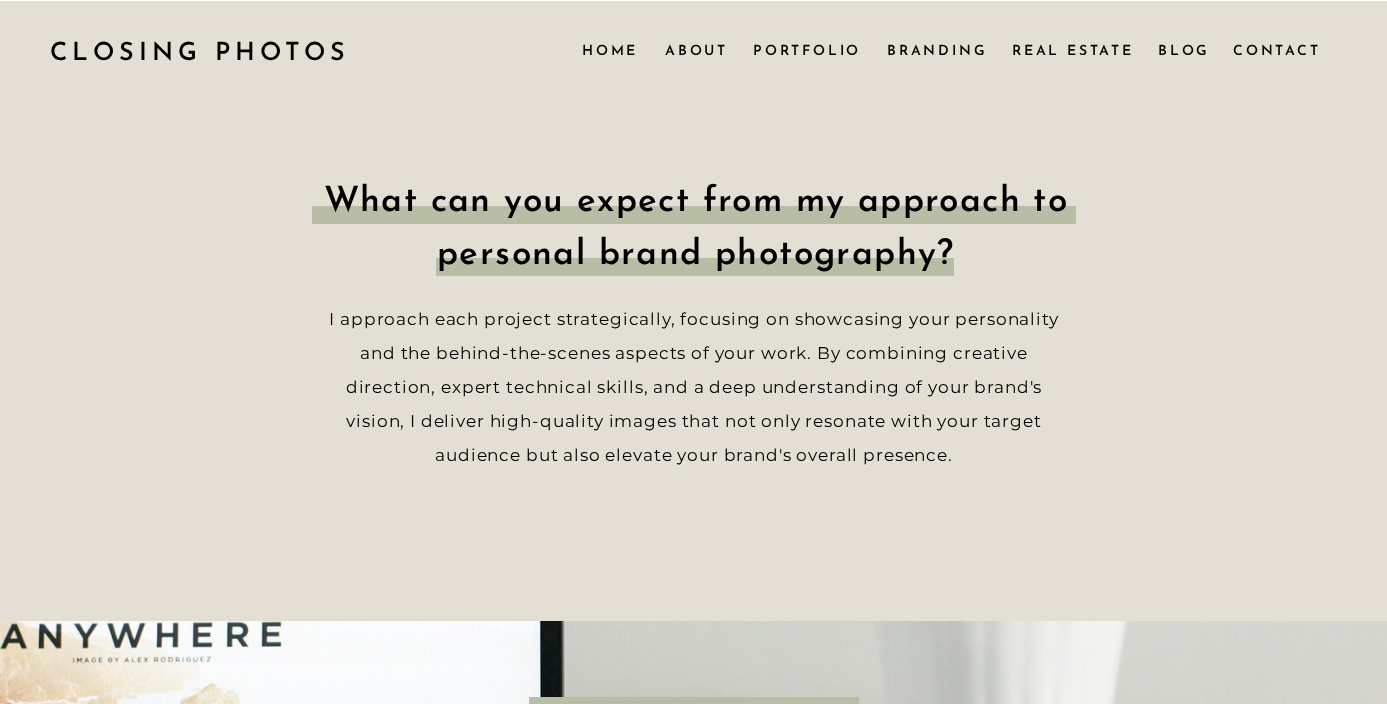 click on "Portfolio" at bounding box center [807, 50] 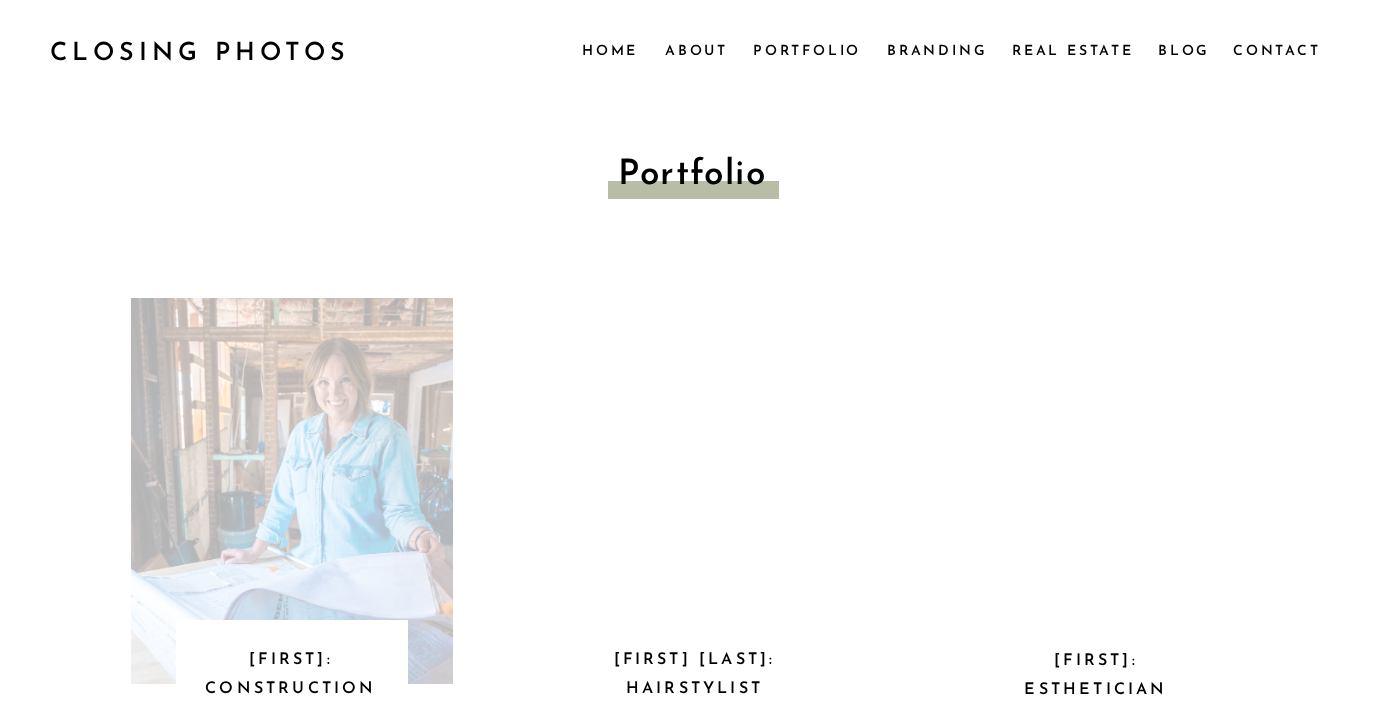 scroll, scrollTop: 0, scrollLeft: 0, axis: both 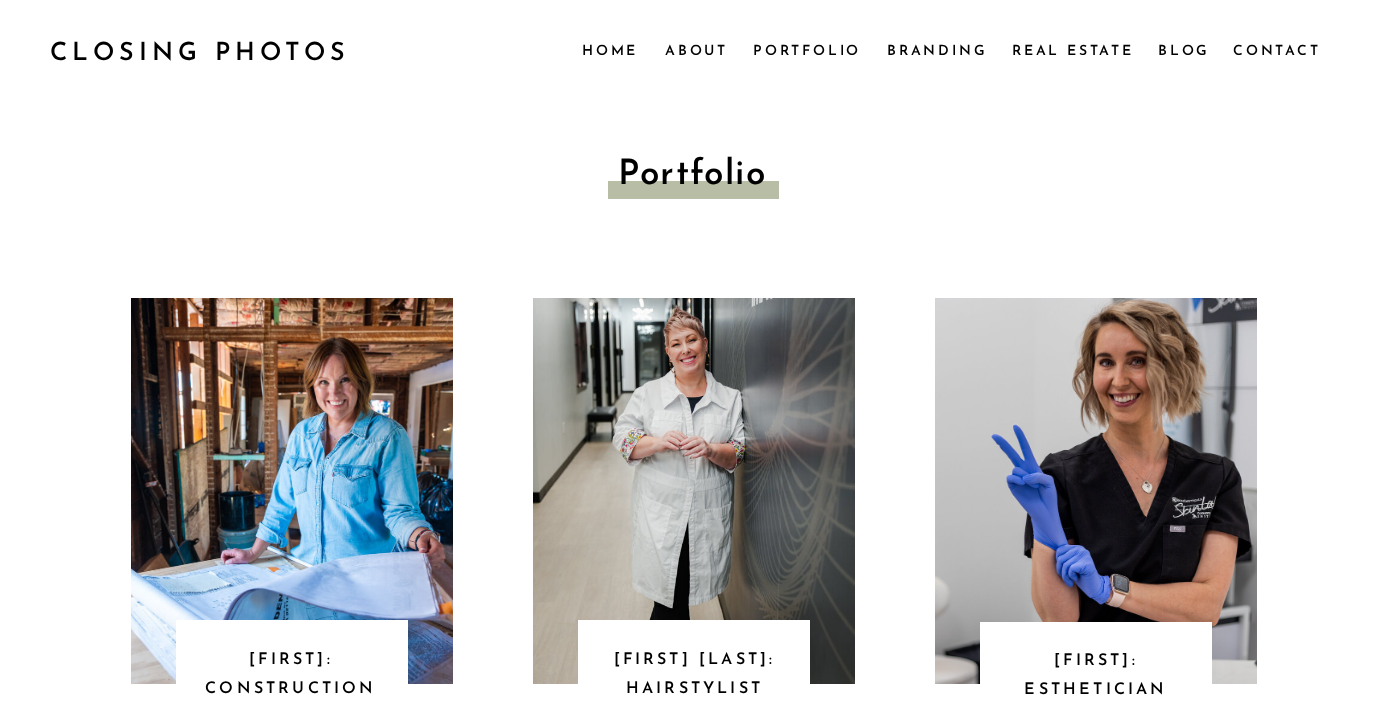 click on "Blog Real Estate Contact Branding Portfolio About Home menu Contact Blog Real Estate Branding Portfolio About Home CLOSING PHOTOS CLOSING PHOTOS Beth: Interior Designer Laura: Accountant Sally: Esthetician Kirsty Jo: Hairstylist Courtney:  Construction Project Manager Portfolio
Return → Return → Courtney Construction Project Manager Return → Return → Kirsty Jo Hairstylist Return → Return → Sally Esthetician Return → Return → Beth Interior Designer Return → Return → Laura Accountant * You can also call me: 773.789.8212. Please leave a message if I don't pick up. send Your message has been sent! Expect to hear back from me within 24-48 hours (or sooner) Contact me* Terms and Conditions    Privacy Policy Website by Meg Bogart | PO Box 3407, Ramona, CA 92065 Contact Blog Real Estate Branding Portfolio About Home Back to top" at bounding box center [693, 1231] 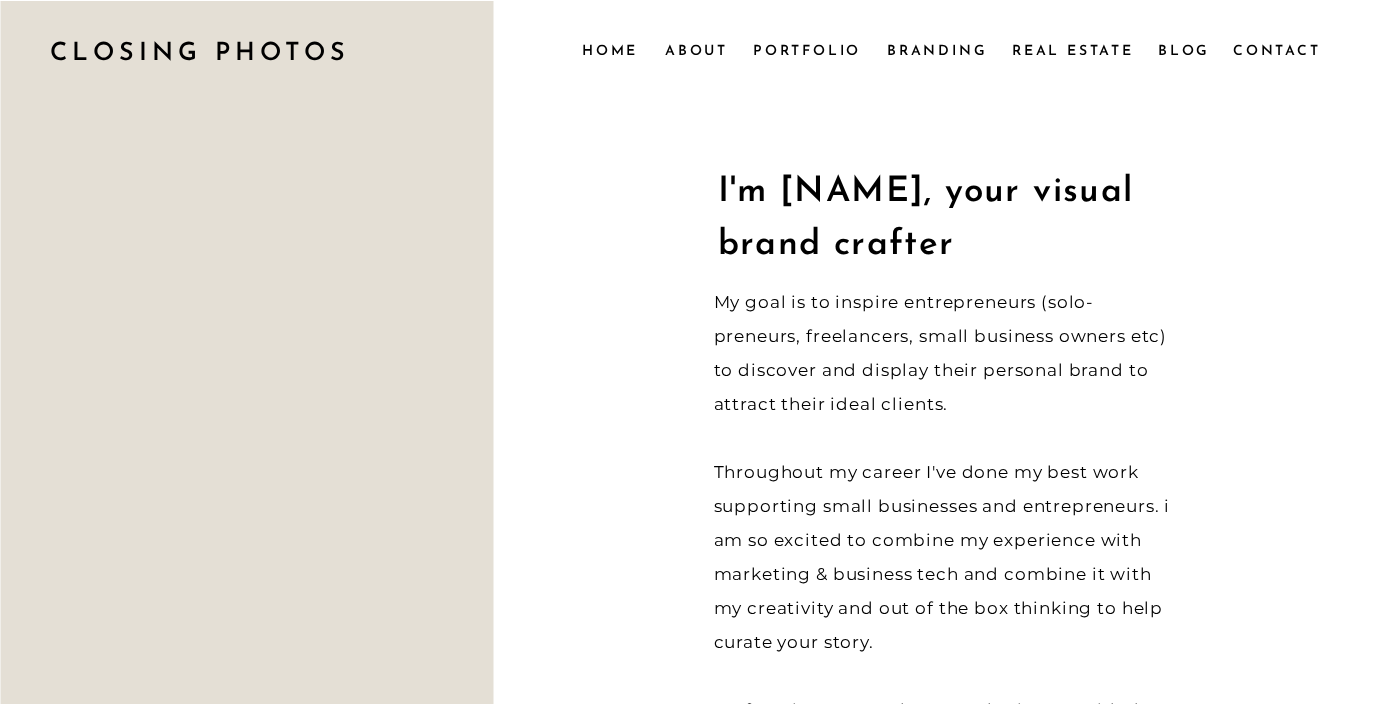 scroll, scrollTop: 0, scrollLeft: 0, axis: both 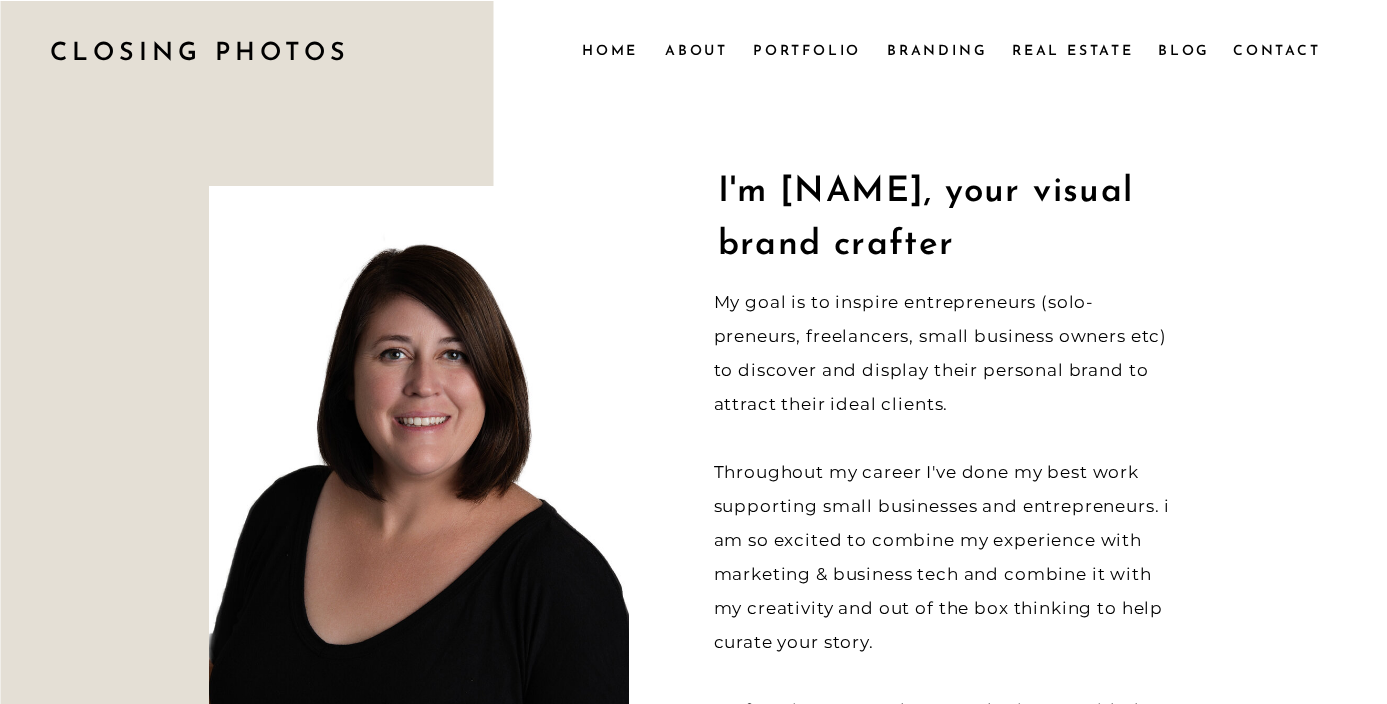 click on "Blog Real Estate Contact Branding Portfolio About Home menu Contact Blog Real Estate Branding Portfolio About Home CLOSING PHOTOS CLOSING PHOTOS My goal is to inspire entrepreneurs (solo-preneurs, freelancers, small business owners etc) to discover and display their personal brand to attract their ideal clients. Throughout my career I've done my best work supporting small businesses and entrepreneurs. i am so excited to combine my experience with marketing & business tech and combine it with my creativity and out of the box thinking to help curate your story. My favorite way to photograph gives a guided behind the scenes / documentary style. I'm [NAME], your visual brand crafter
Some of The Things I Love I love playing with old film cameras! It's a hobby of mine. My camera Caption for the next thing would go right here. Thing #2 This is another caption for this third item right here. Thing #3 This area can be used for any kind of list. Get creative! Thing #4 Thing #5 Next back I believe: send" at bounding box center [693, 1578] 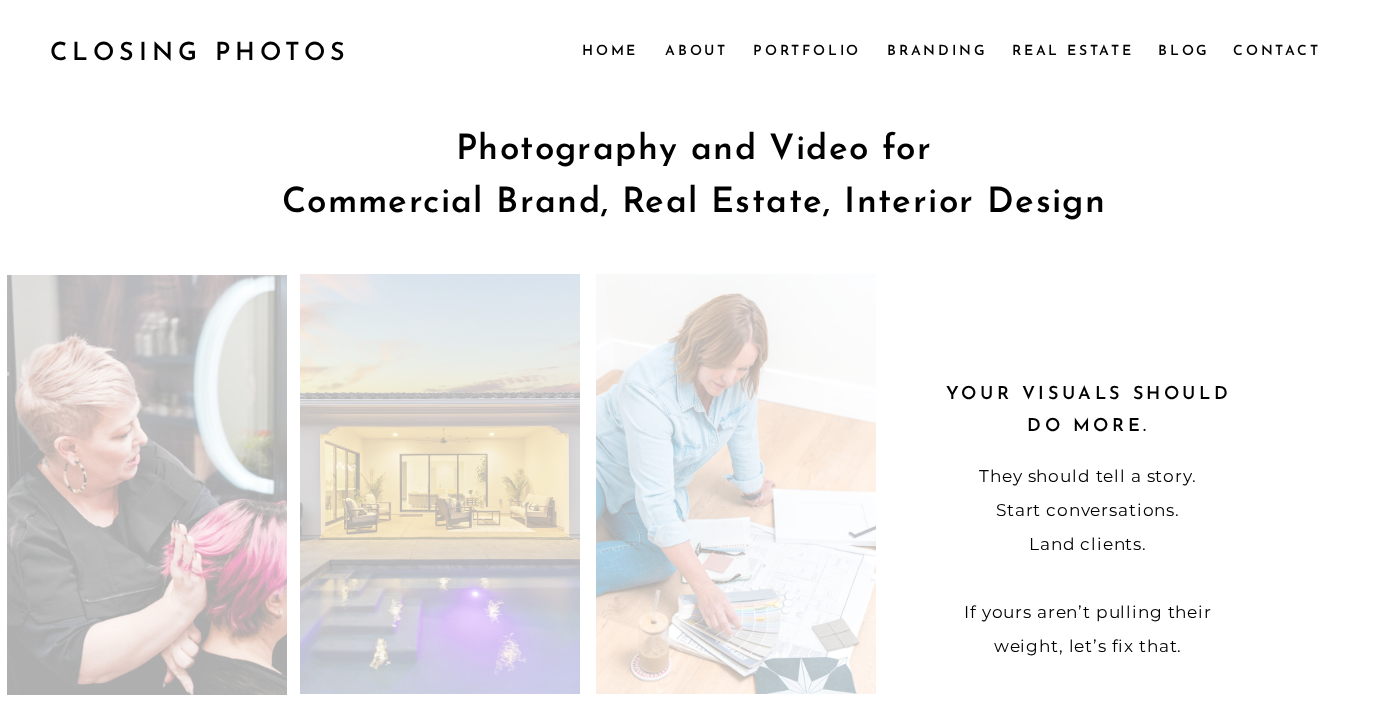 scroll, scrollTop: 0, scrollLeft: 0, axis: both 